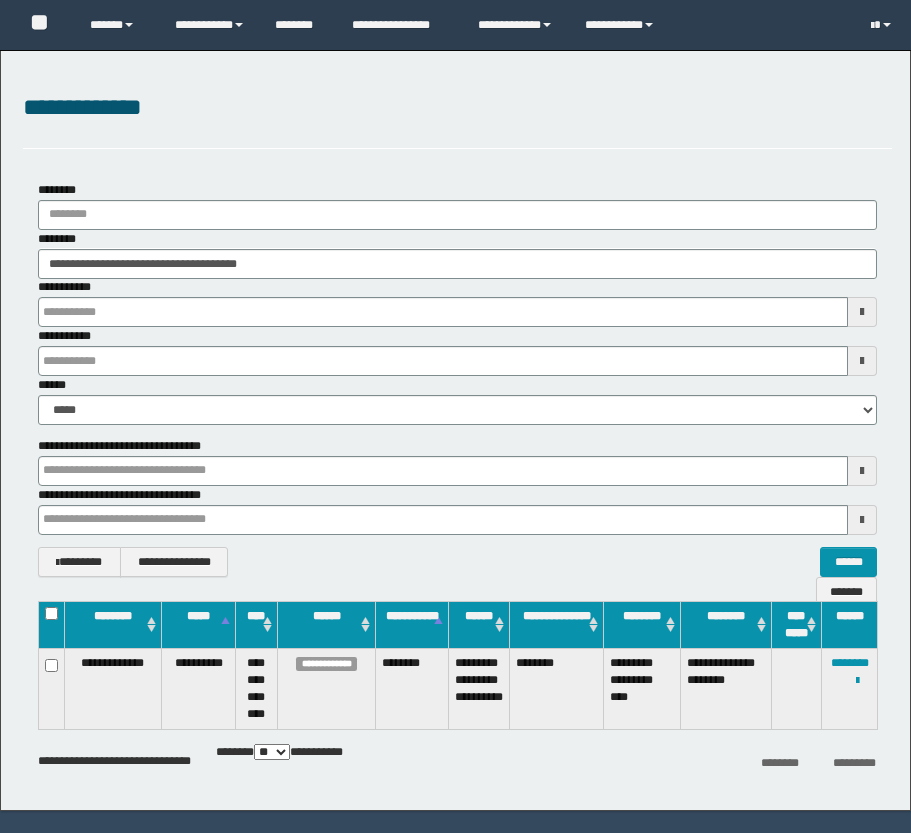 scroll, scrollTop: 56, scrollLeft: 0, axis: vertical 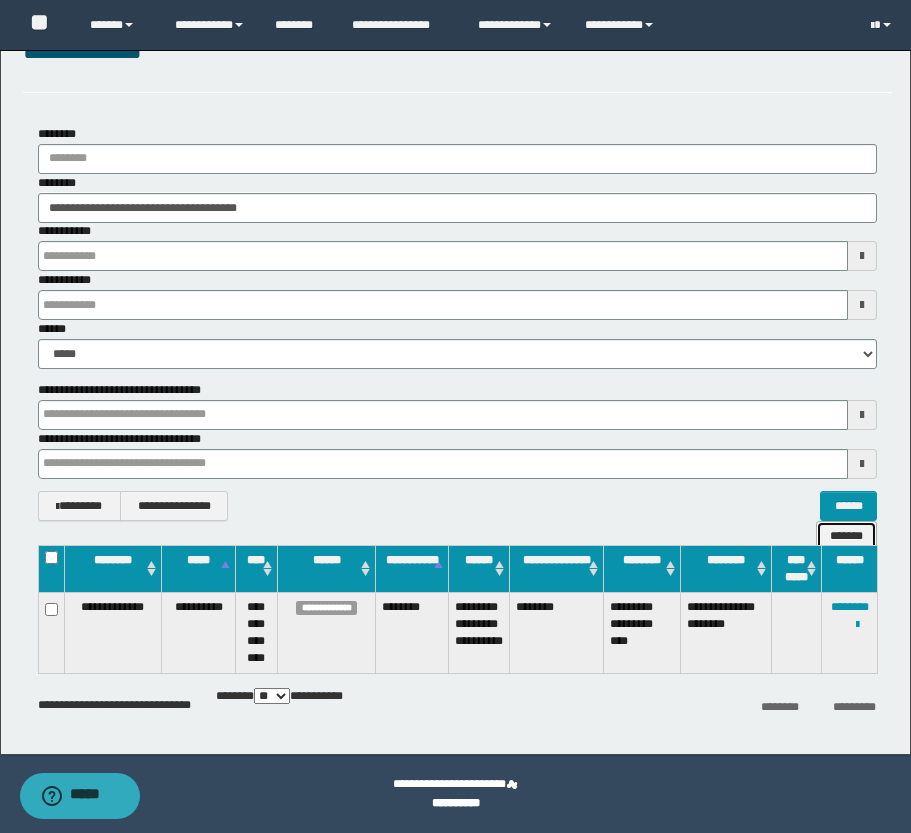 click on "*******" at bounding box center (846, 536) 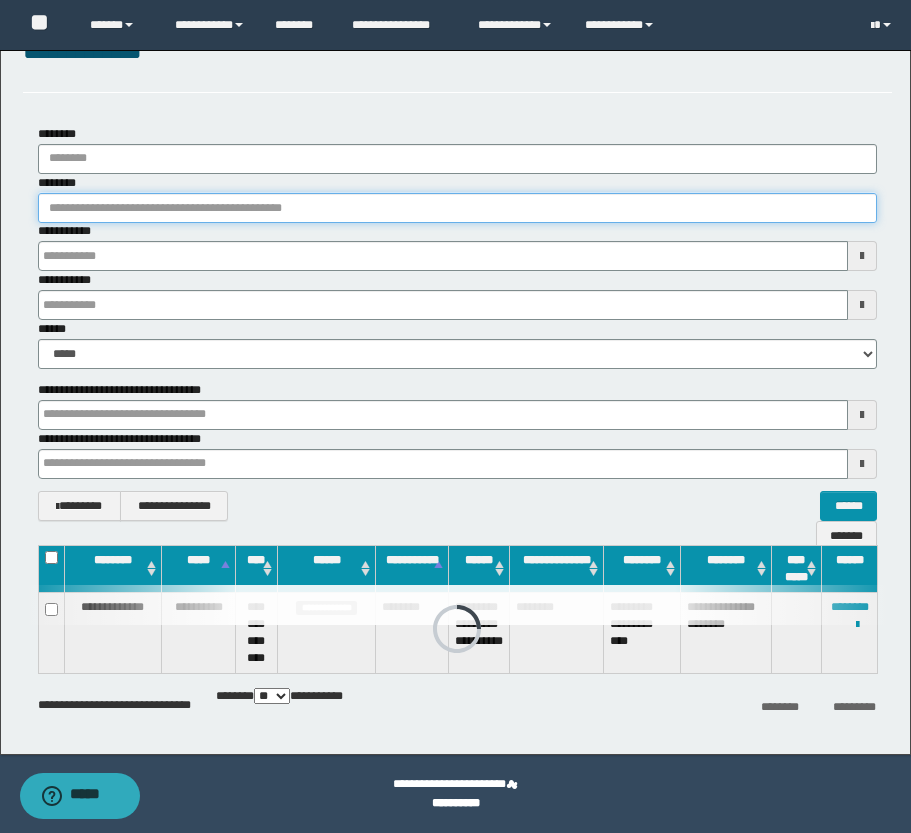 click on "********" at bounding box center [457, 208] 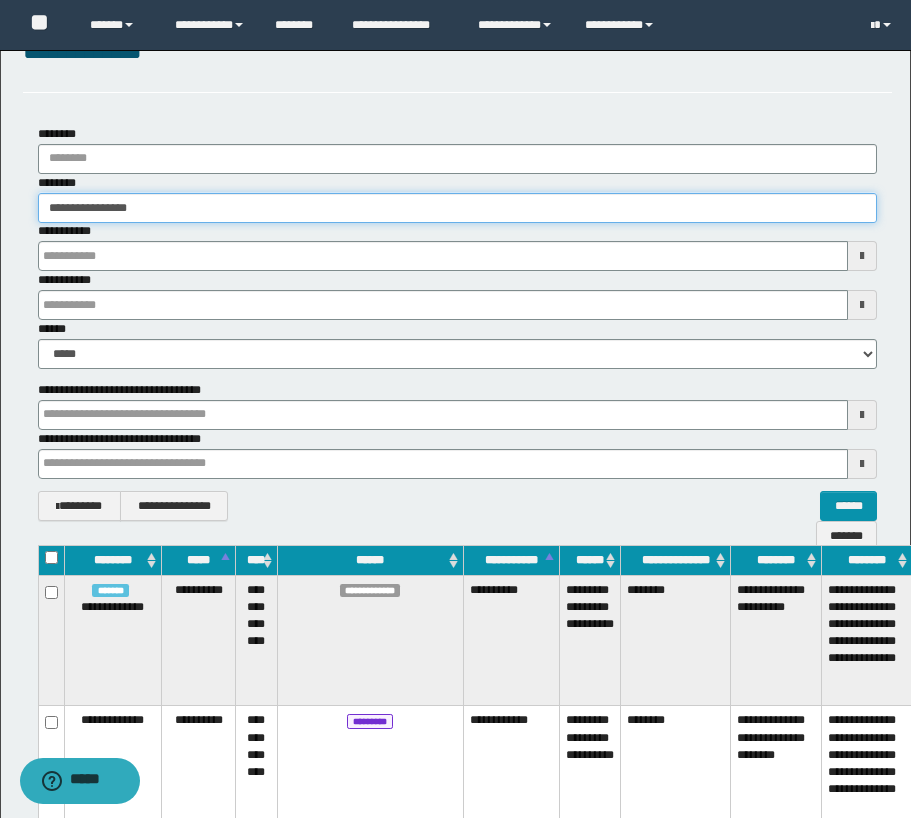 type on "**********" 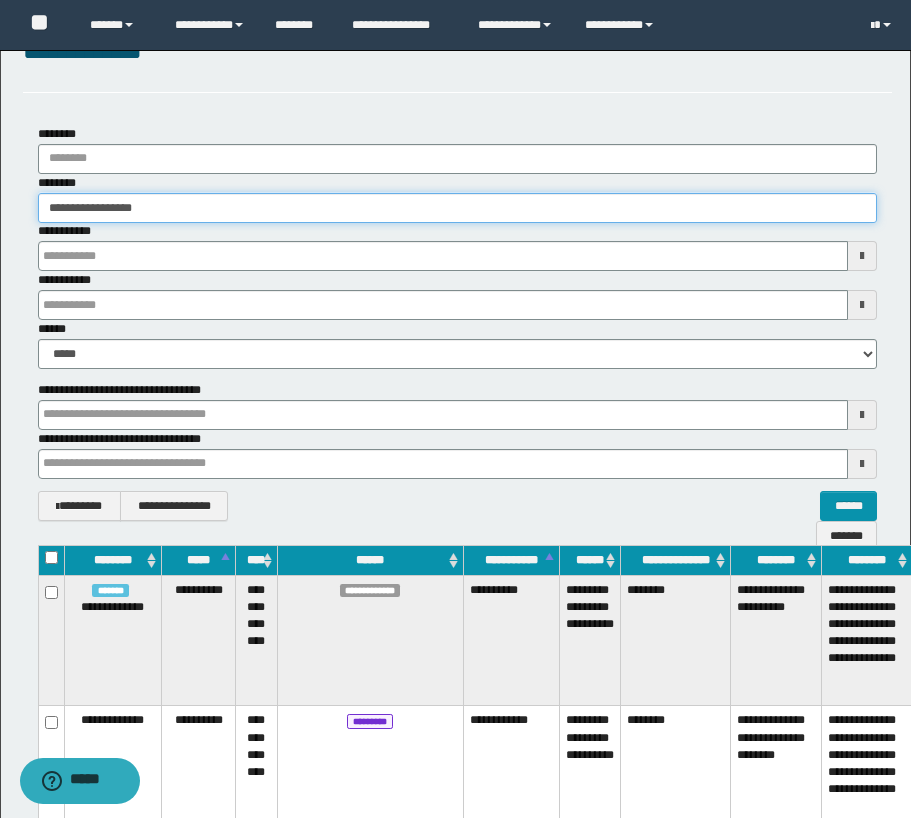 type on "**********" 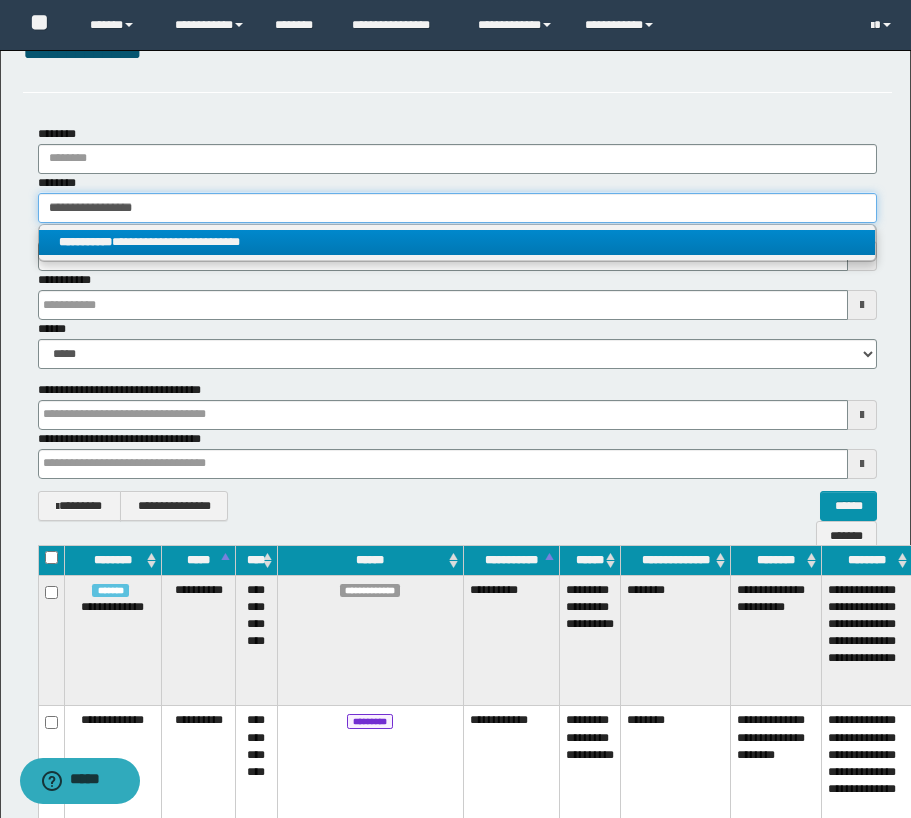 type on "**********" 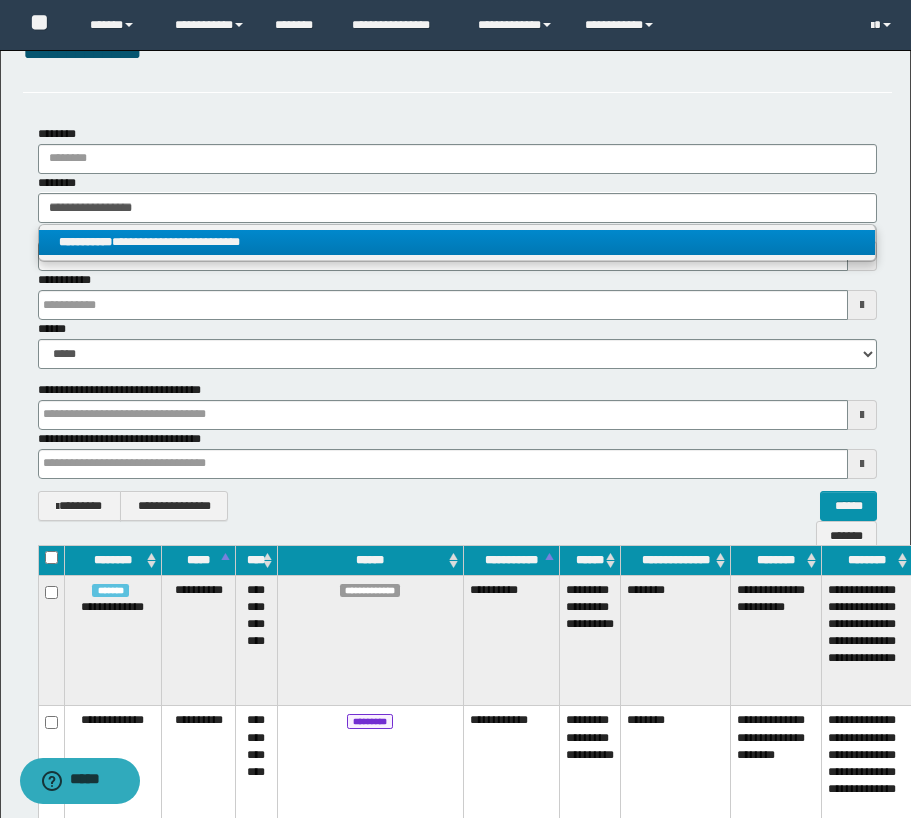 click on "**********" at bounding box center [457, 242] 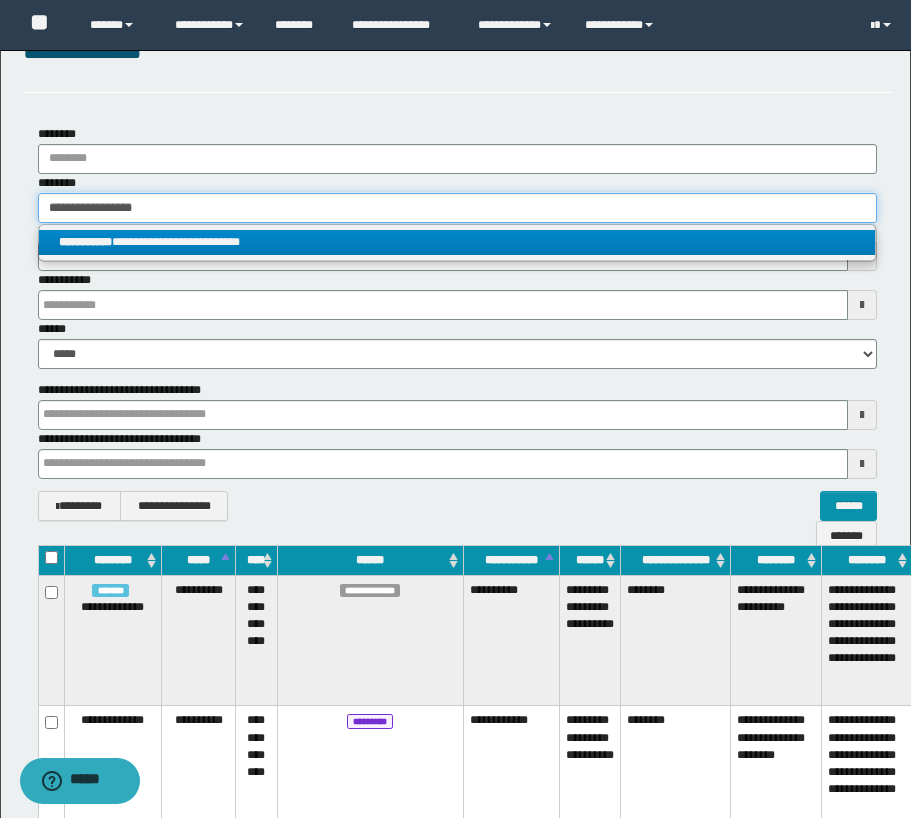 type 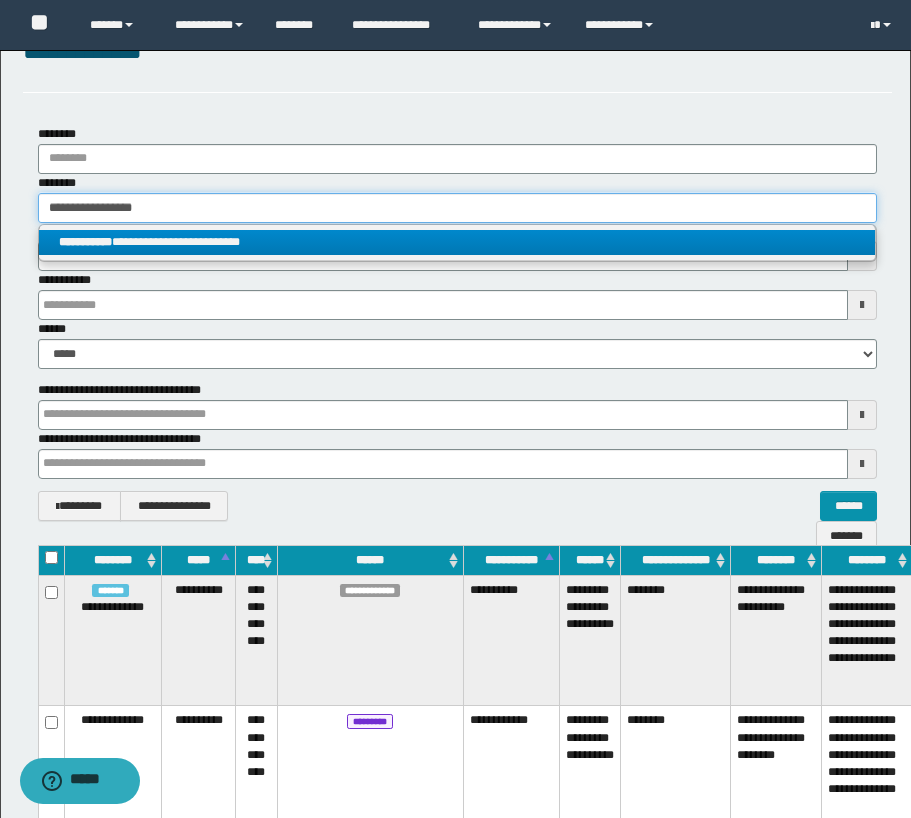 type on "**********" 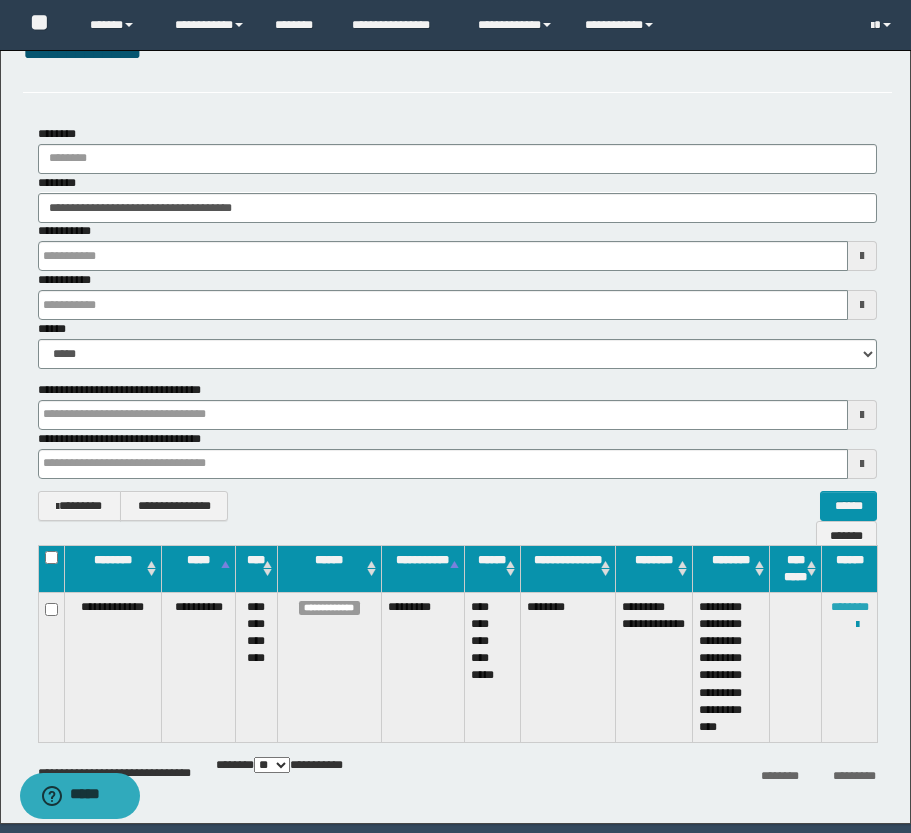 click on "********" at bounding box center (850, 607) 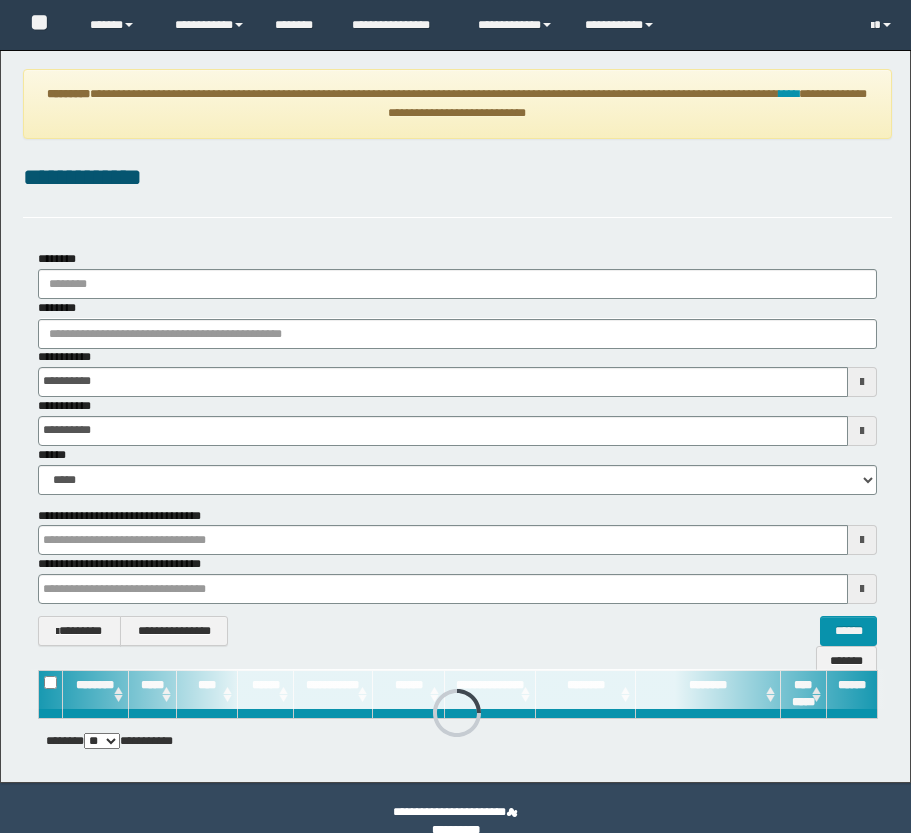 scroll, scrollTop: 0, scrollLeft: 0, axis: both 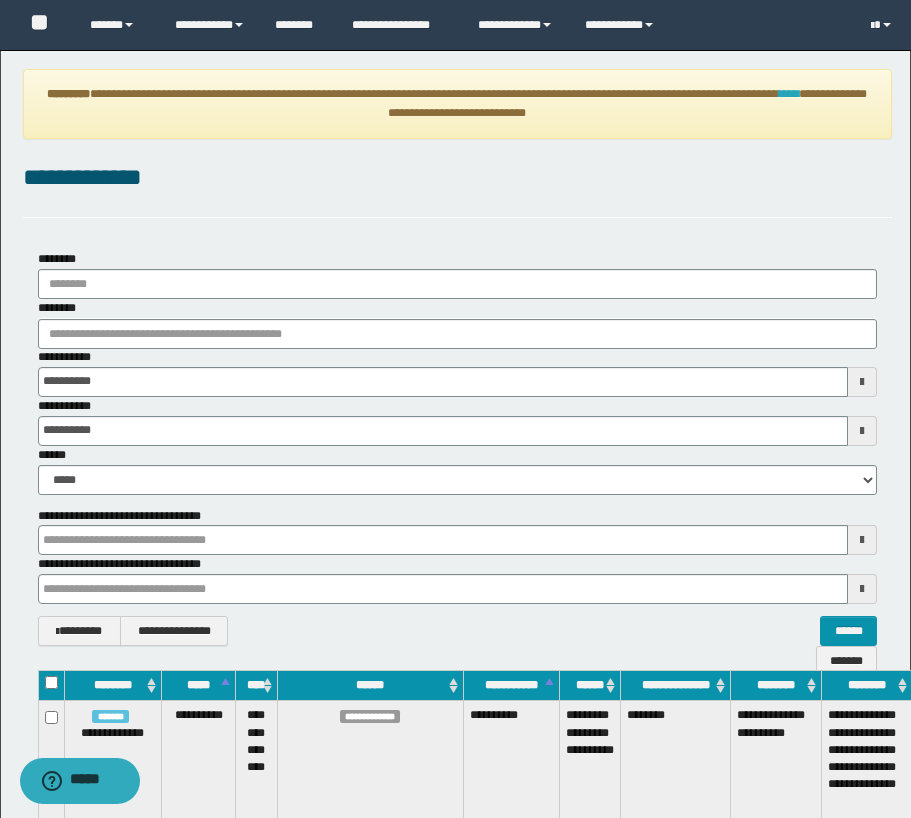 click on "****" at bounding box center [789, 94] 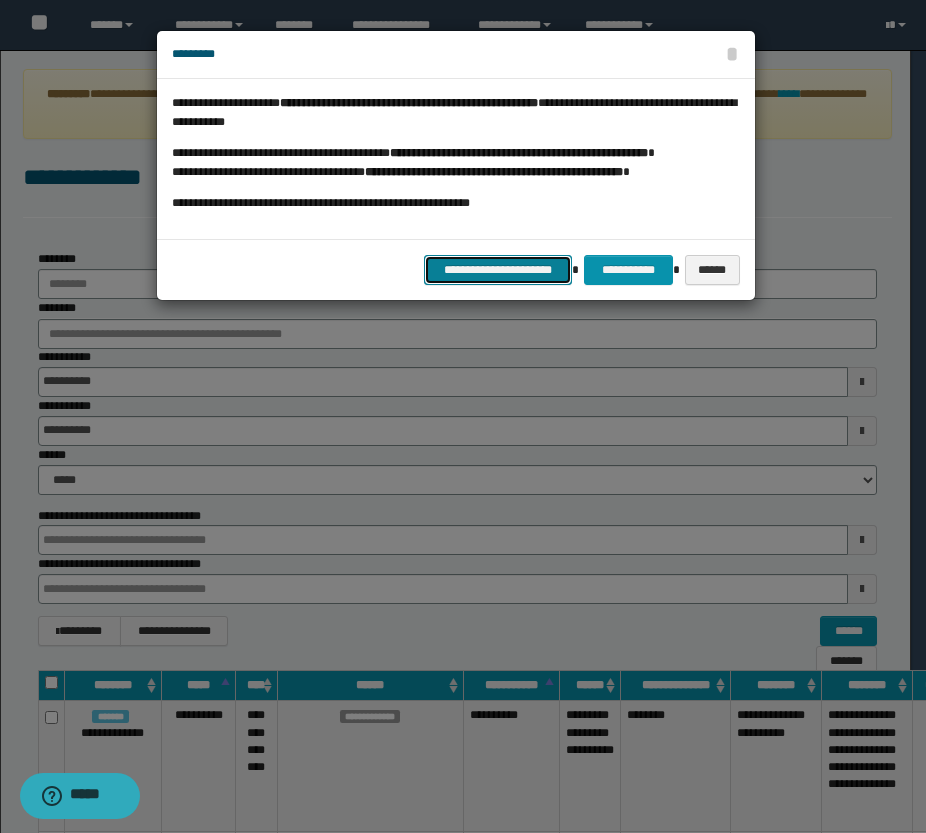 click on "**********" at bounding box center [498, 270] 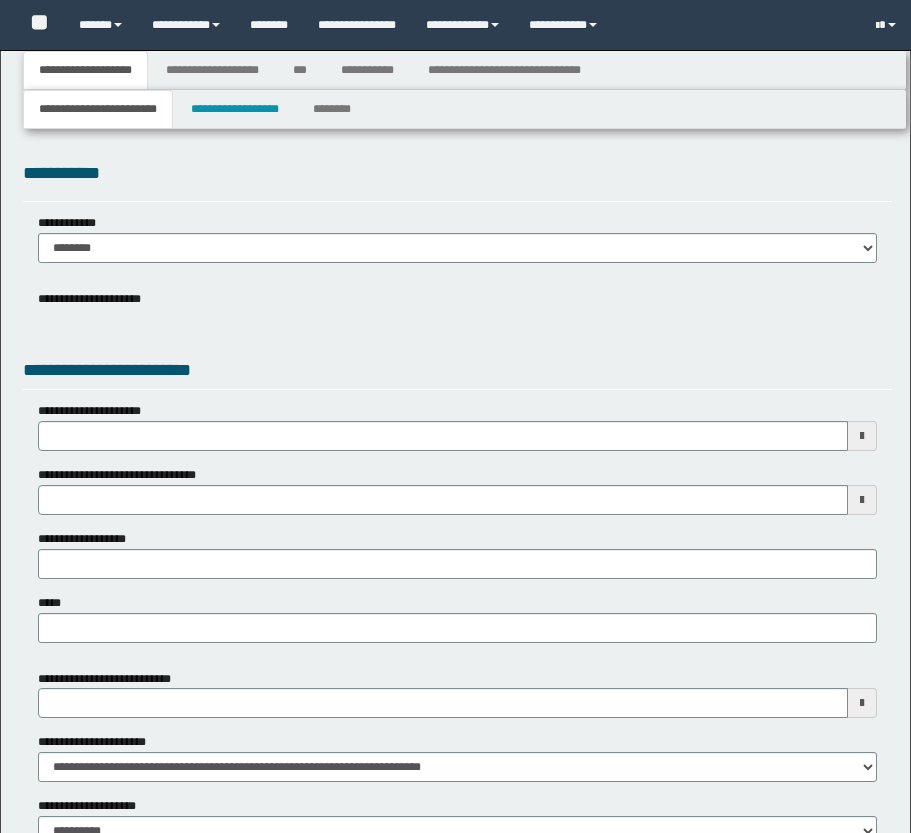 type 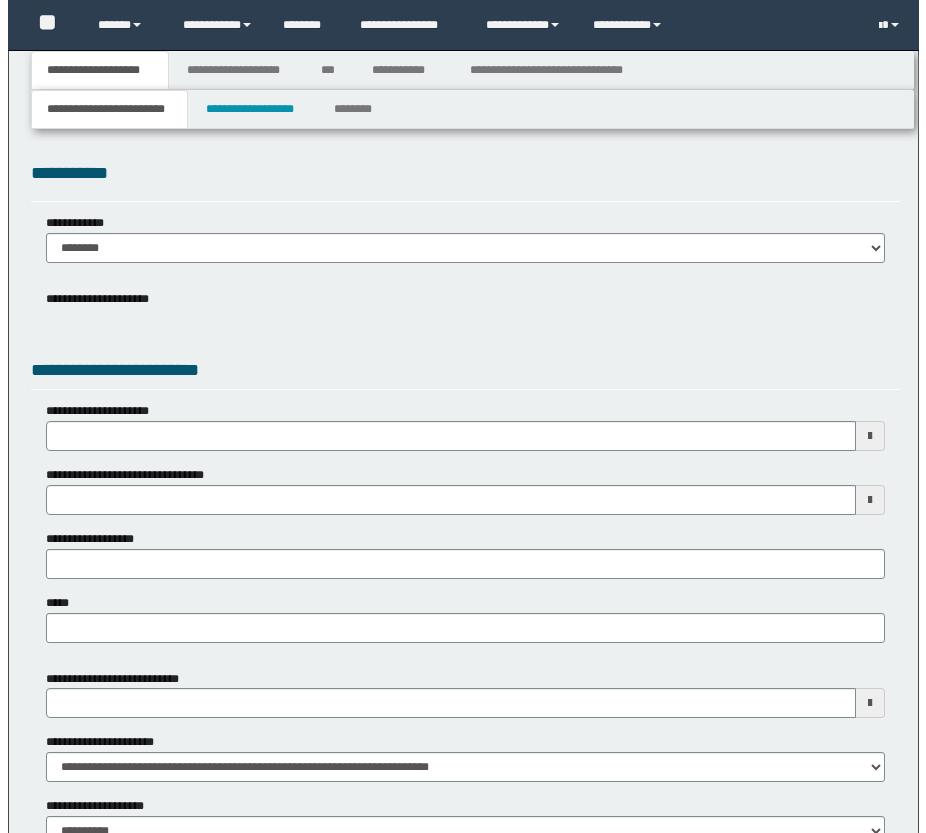 scroll, scrollTop: 0, scrollLeft: 0, axis: both 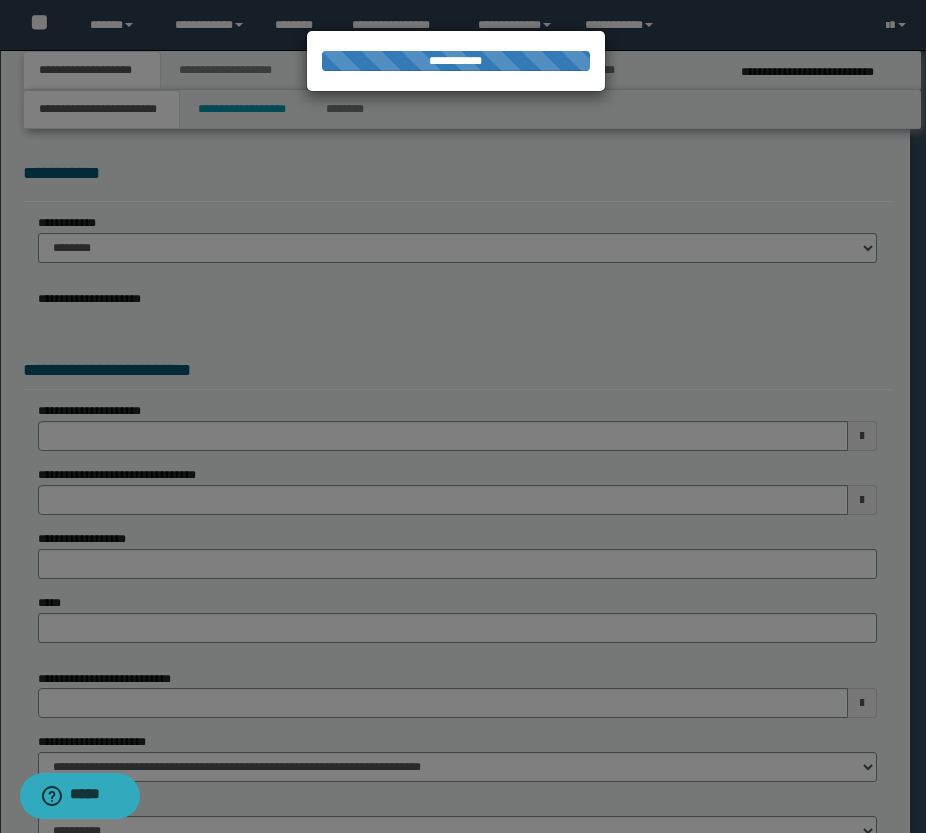 type on "**********" 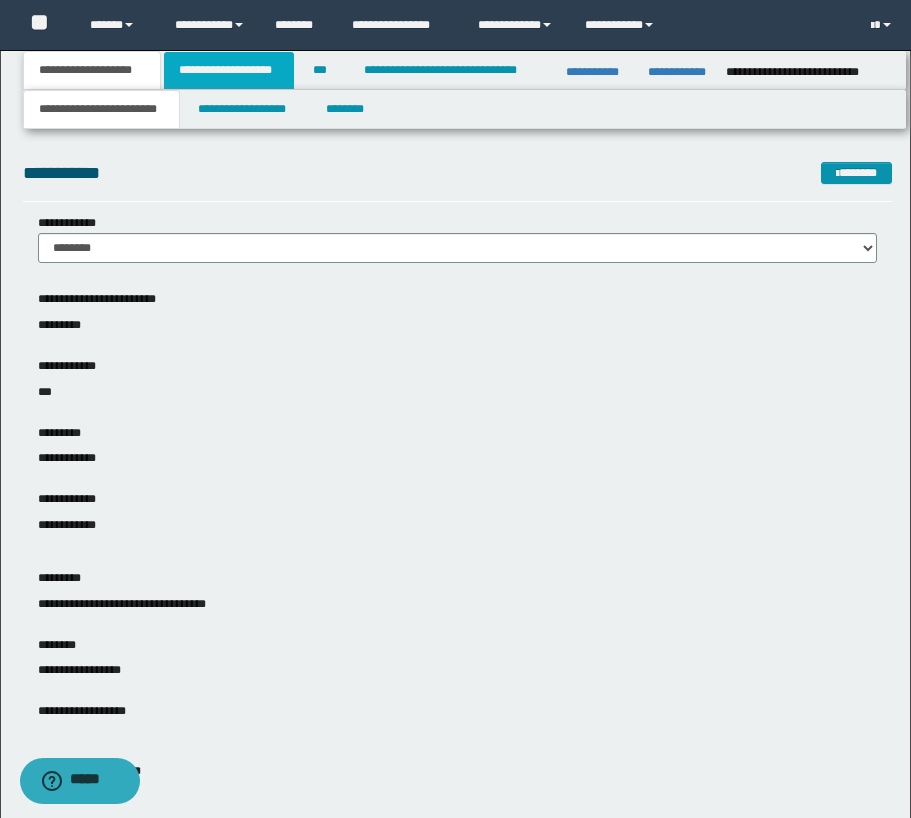 click on "**********" at bounding box center (229, 70) 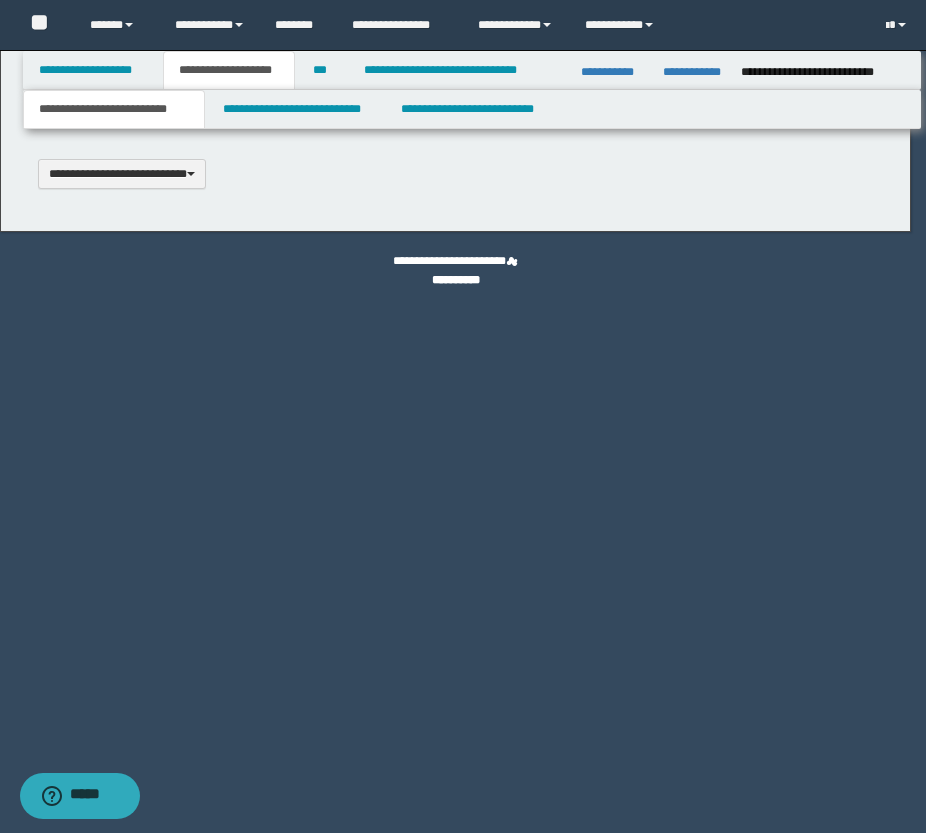type 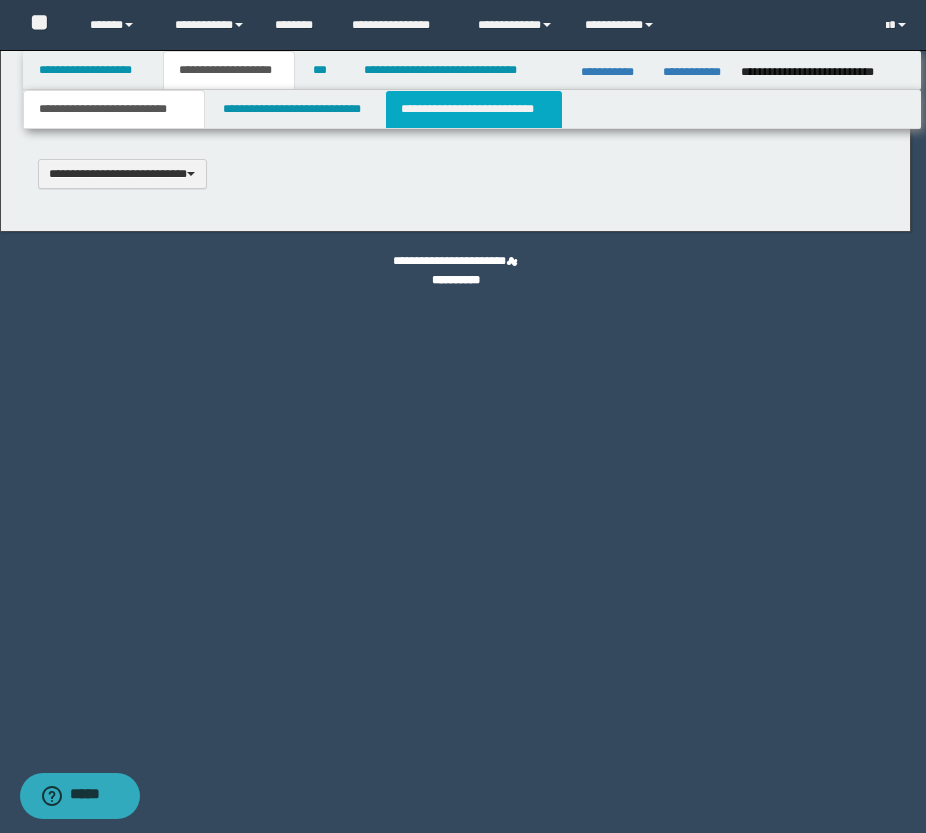 scroll, scrollTop: 0, scrollLeft: 0, axis: both 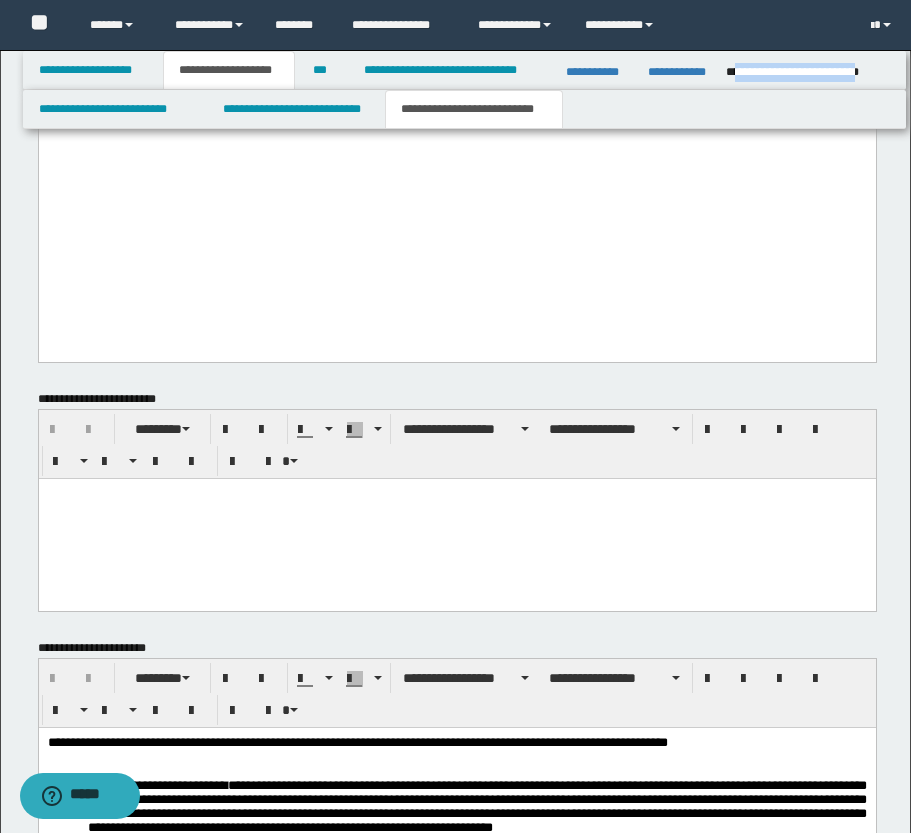drag, startPoint x: 732, startPoint y: 75, endPoint x: 886, endPoint y: 84, distance: 154.26276 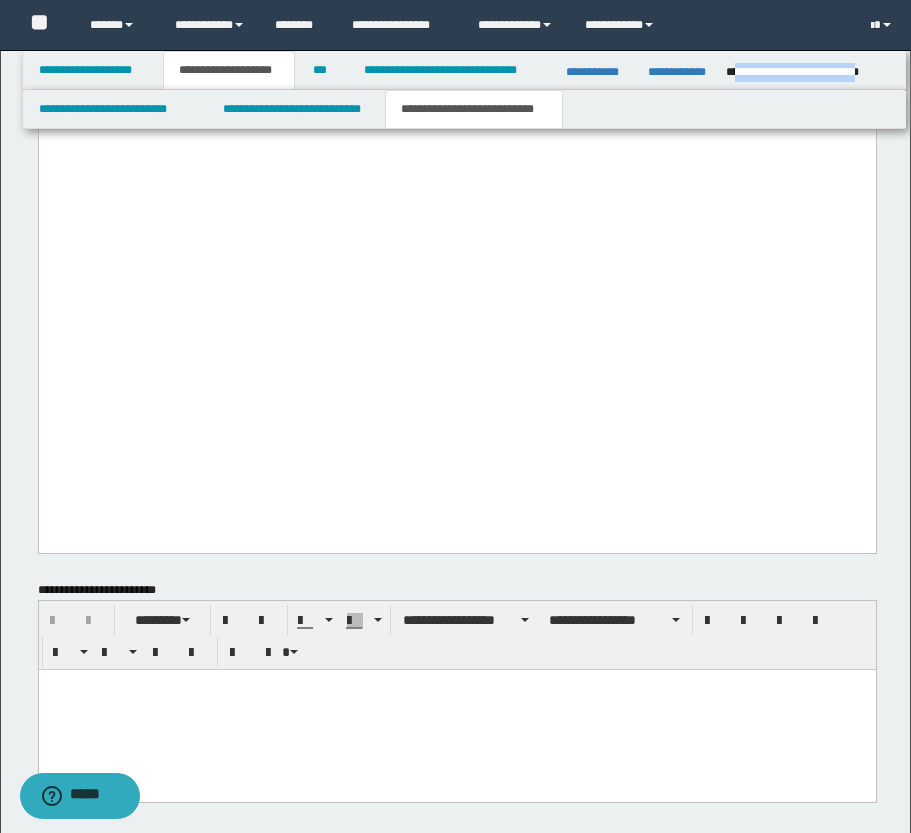 scroll, scrollTop: 3538, scrollLeft: 0, axis: vertical 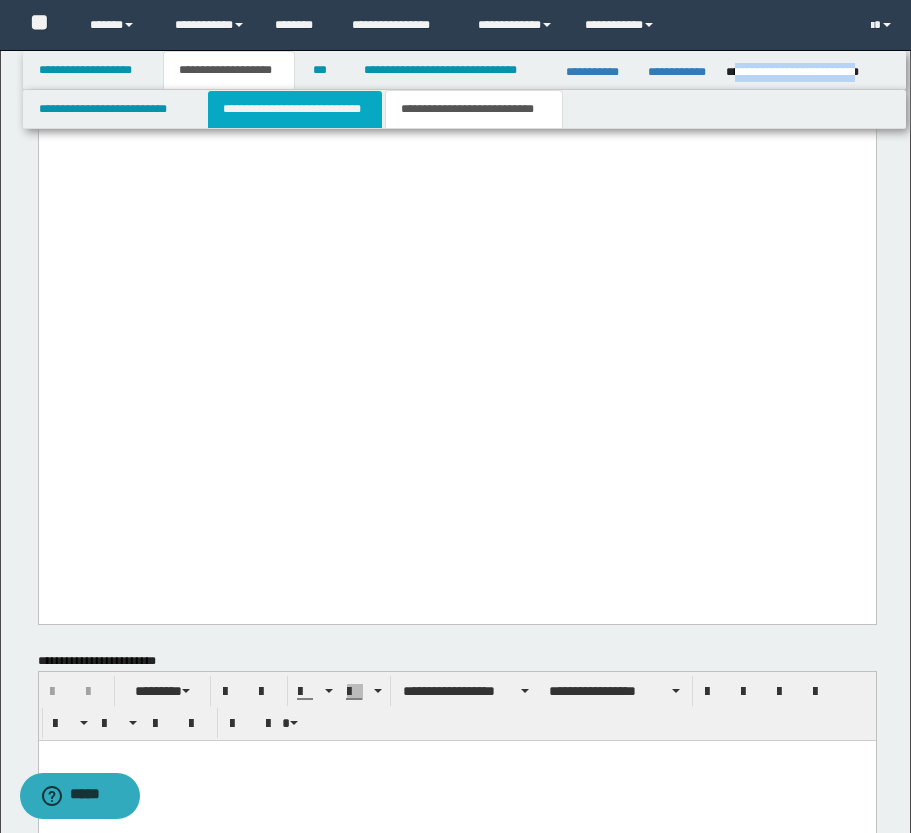 click on "**********" at bounding box center (295, 109) 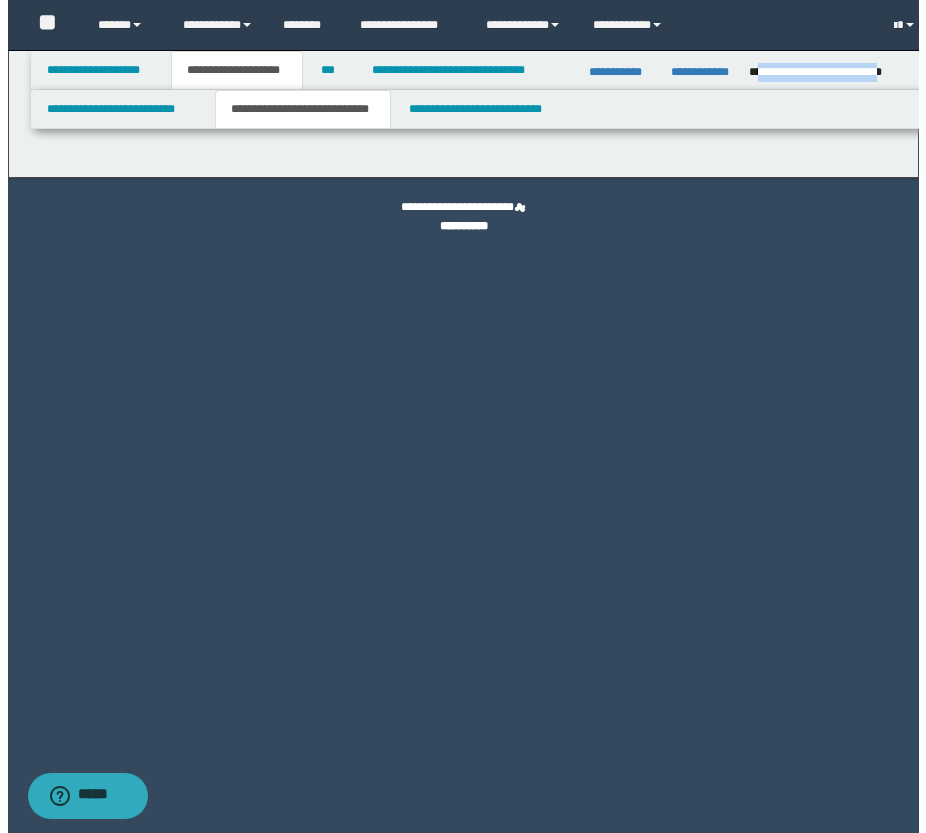 scroll, scrollTop: 0, scrollLeft: 0, axis: both 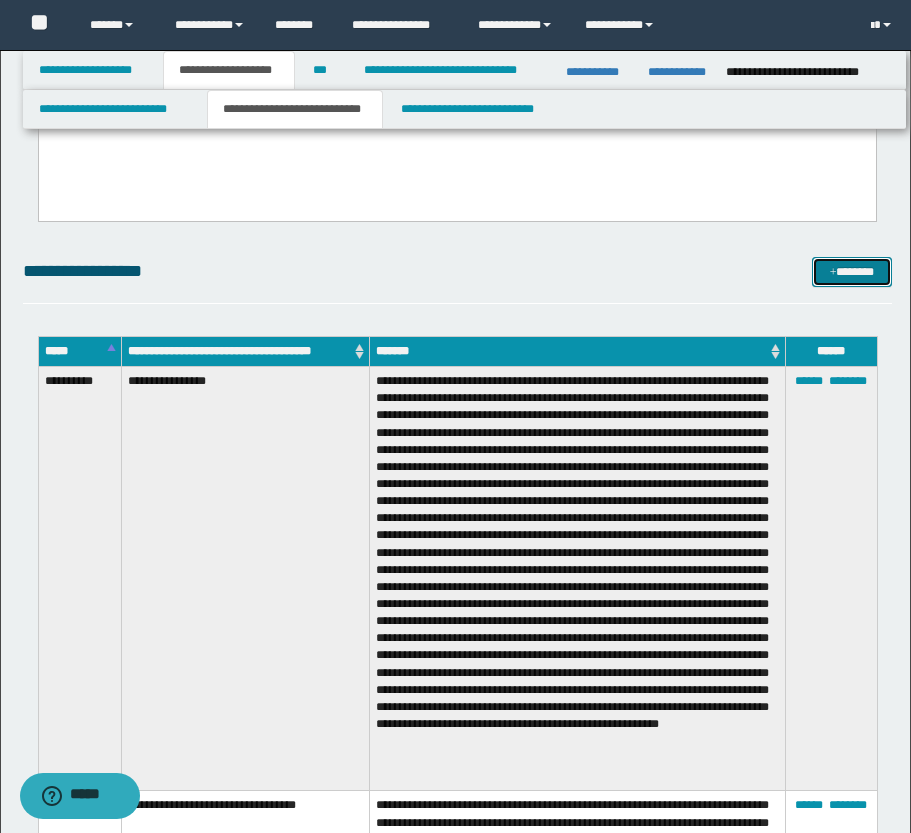 click at bounding box center [833, 273] 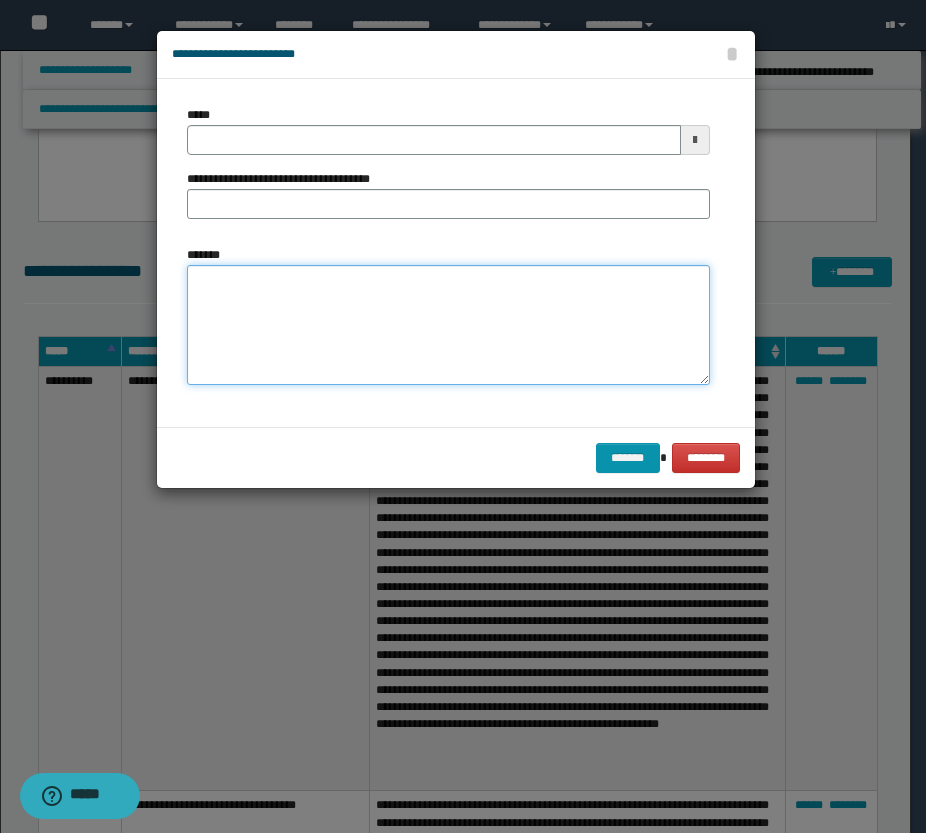 click on "*******" at bounding box center [448, 325] 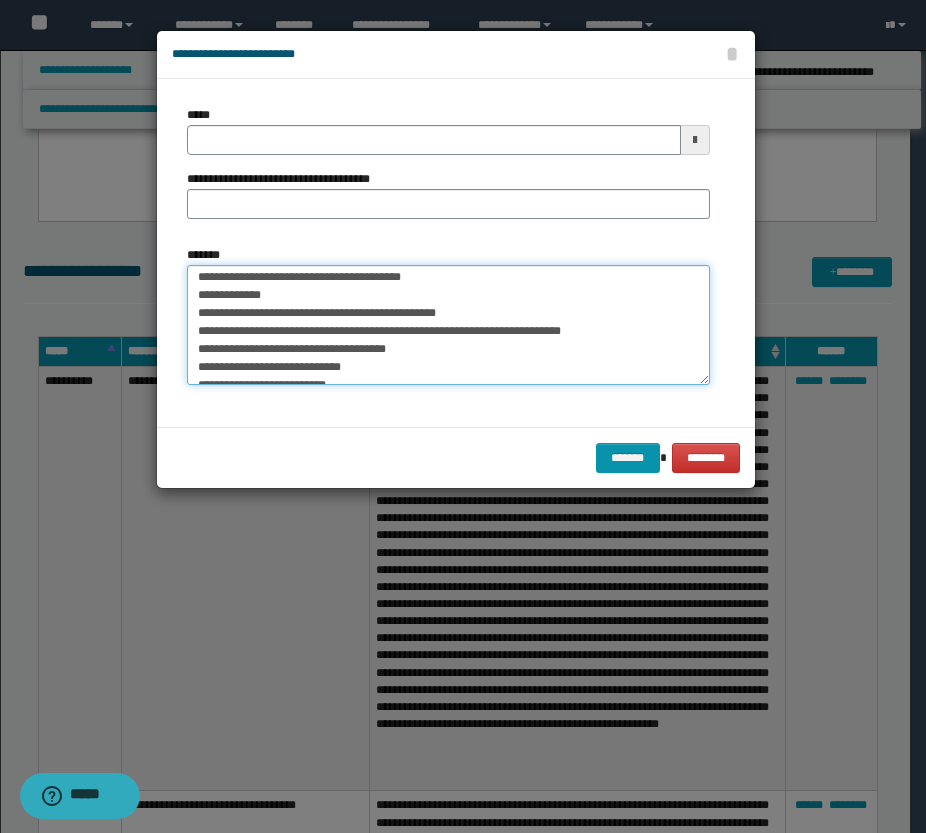 scroll, scrollTop: 0, scrollLeft: 0, axis: both 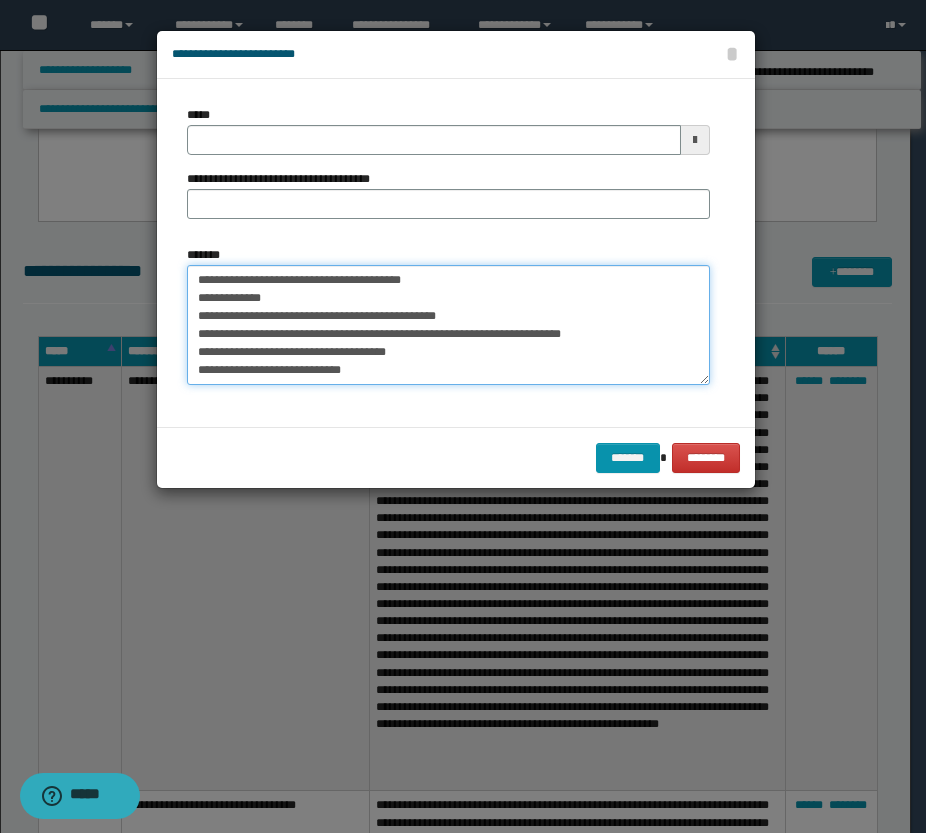 drag, startPoint x: 441, startPoint y: 278, endPoint x: 236, endPoint y: 274, distance: 205.03902 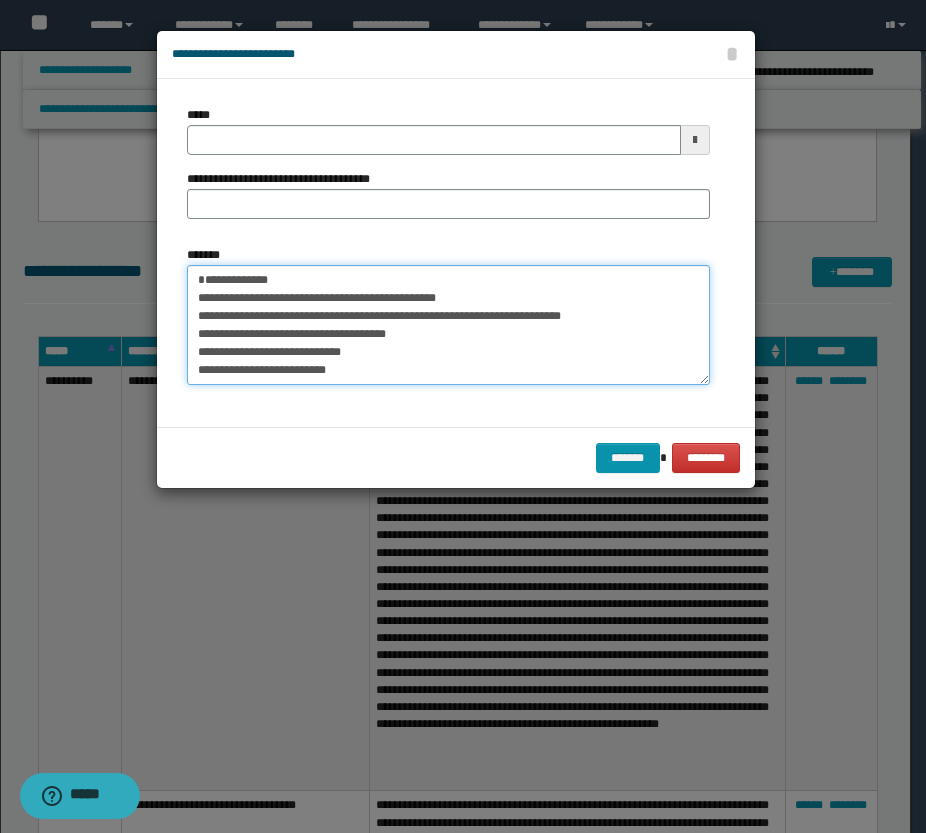 type on "**********" 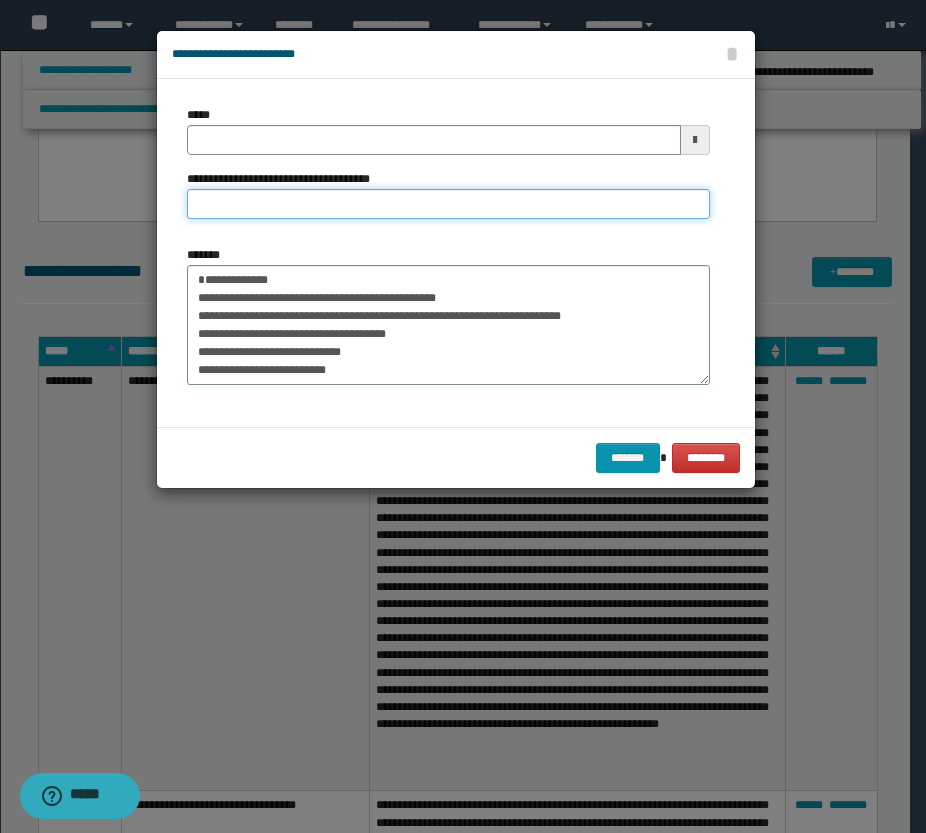 click on "**********" at bounding box center [448, 204] 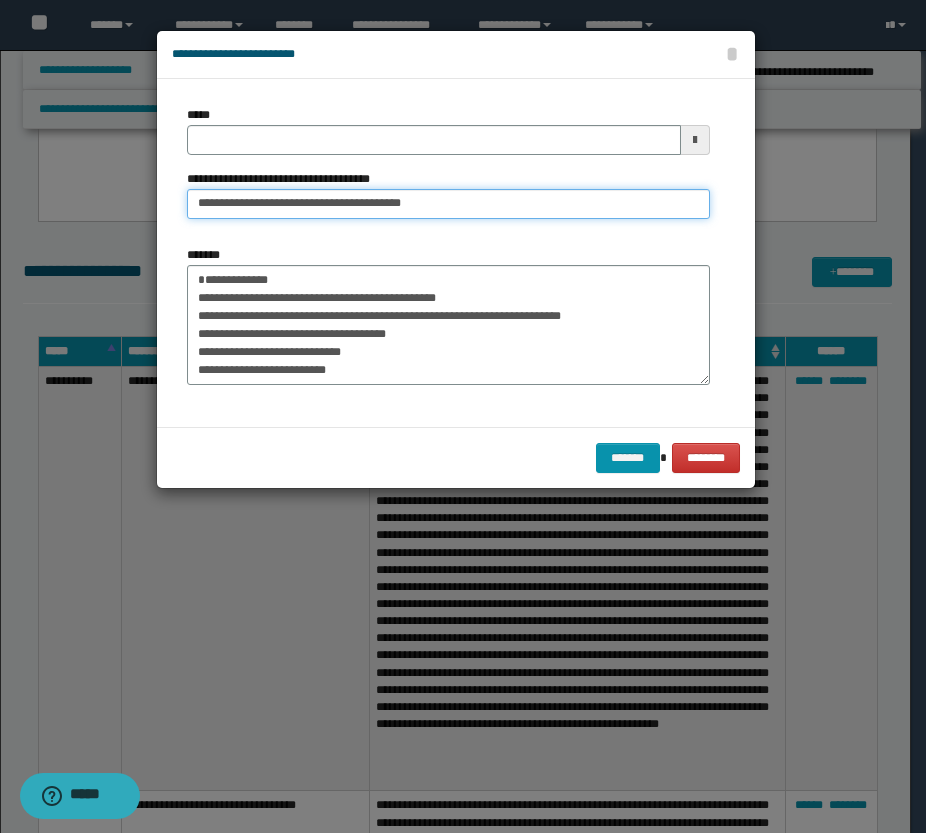 drag, startPoint x: 259, startPoint y: 203, endPoint x: 164, endPoint y: 211, distance: 95.33625 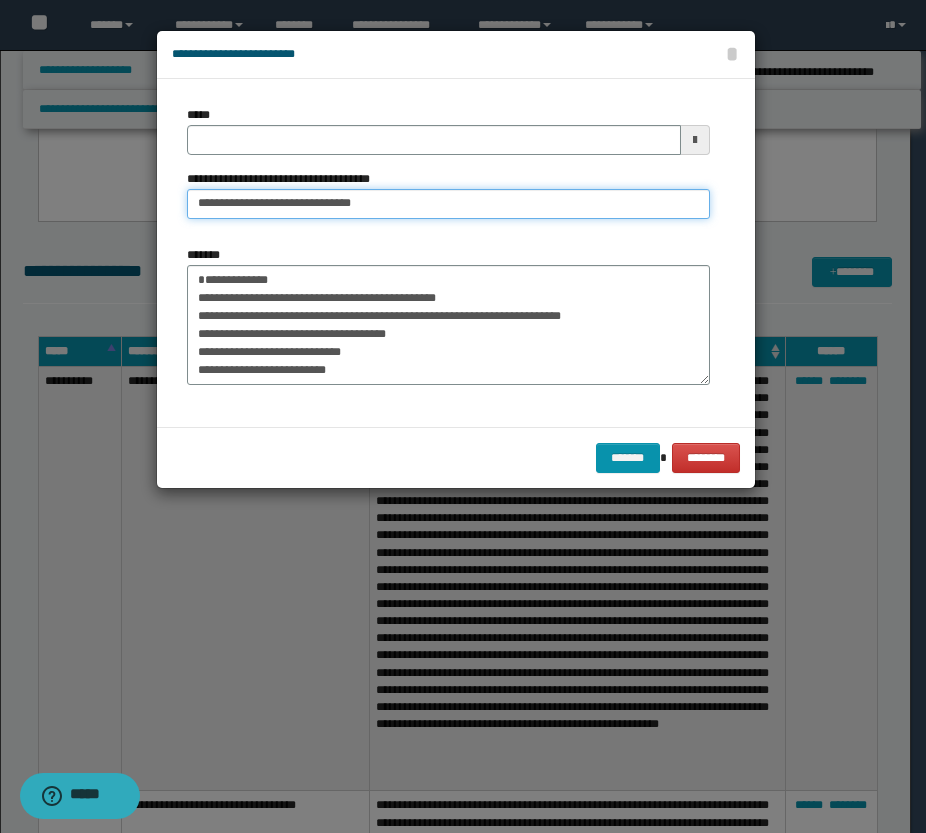 type 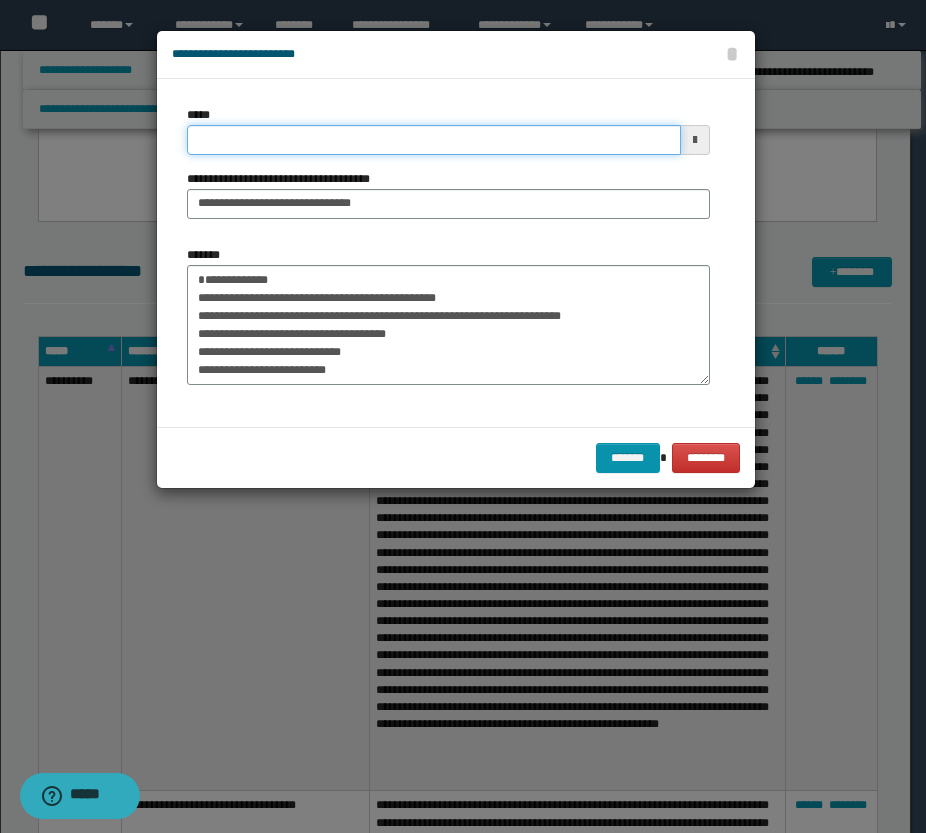 click on "*****" at bounding box center (434, 140) 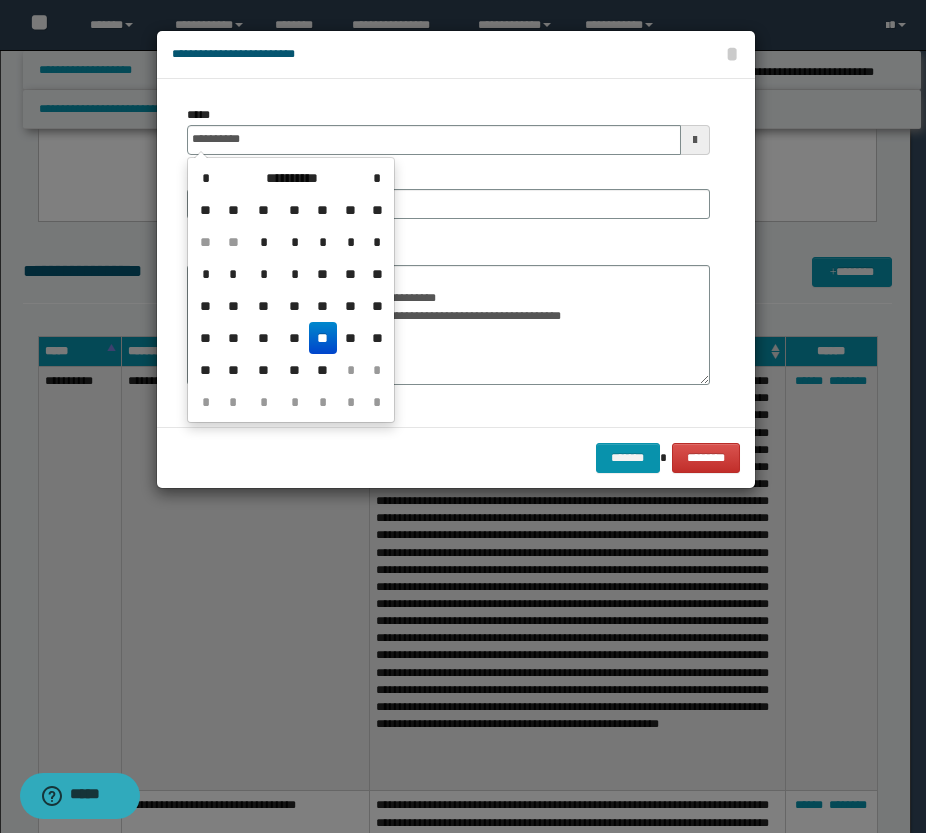 click on "**" at bounding box center (323, 338) 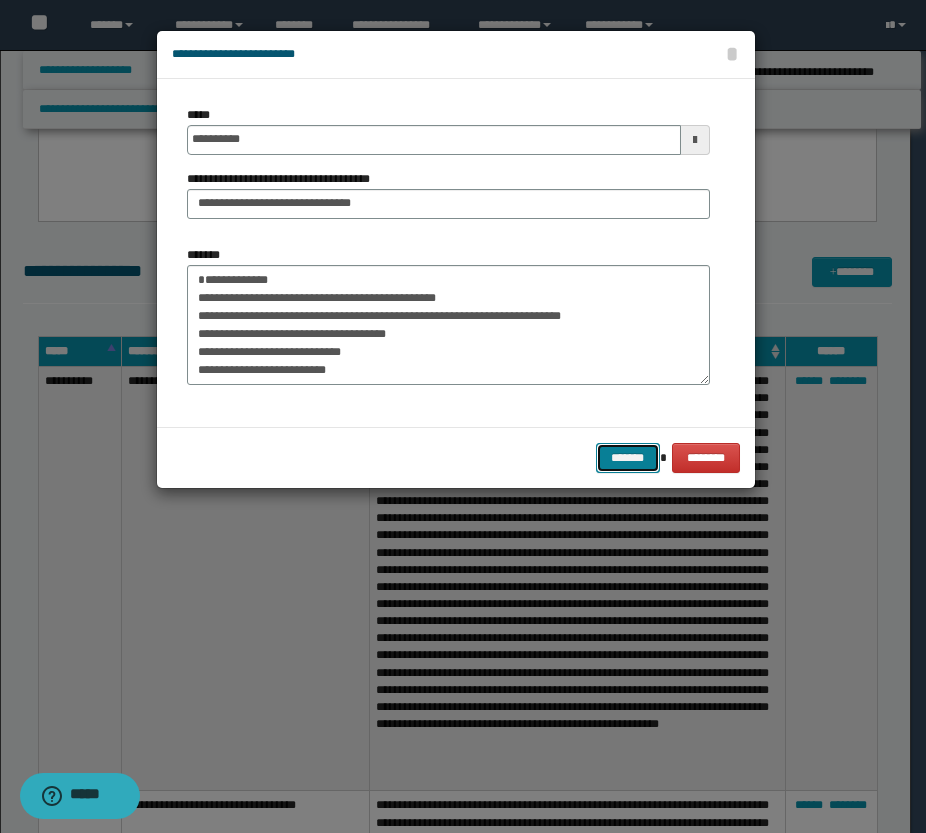 click on "*******" at bounding box center [628, 458] 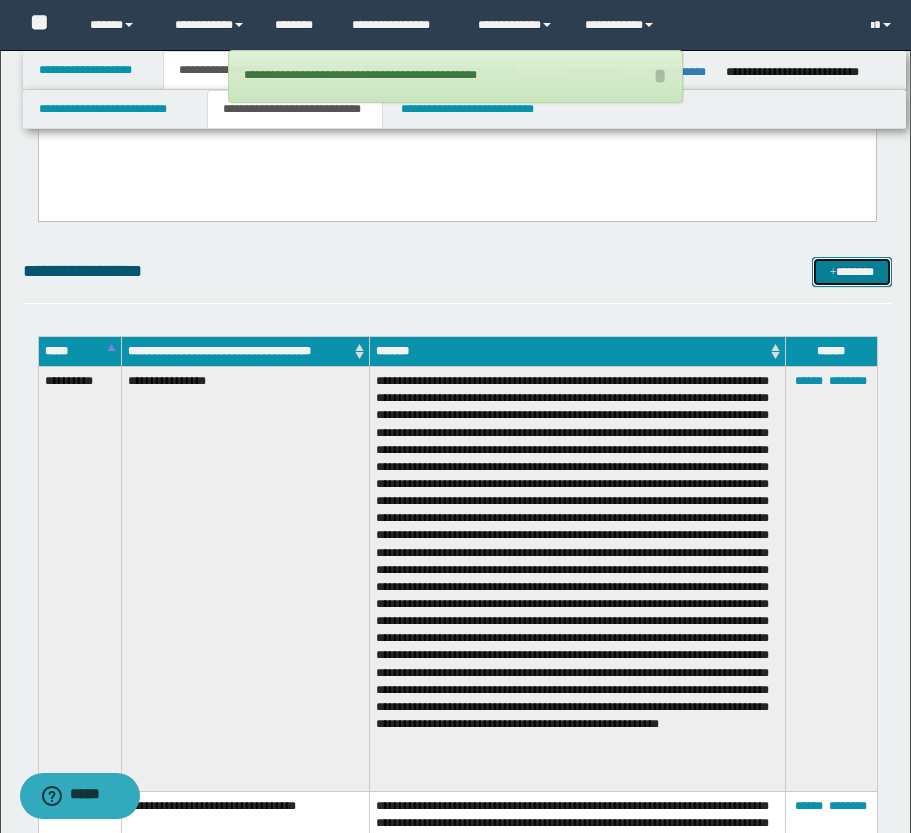 click at bounding box center [833, 273] 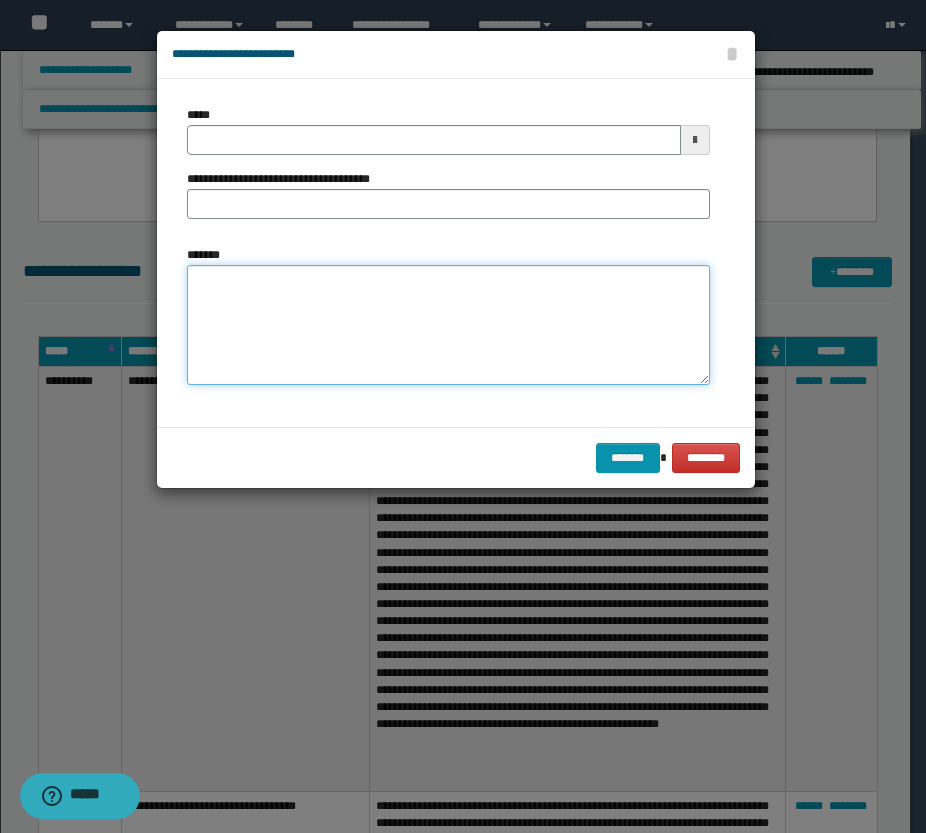 click on "*******" at bounding box center [448, 325] 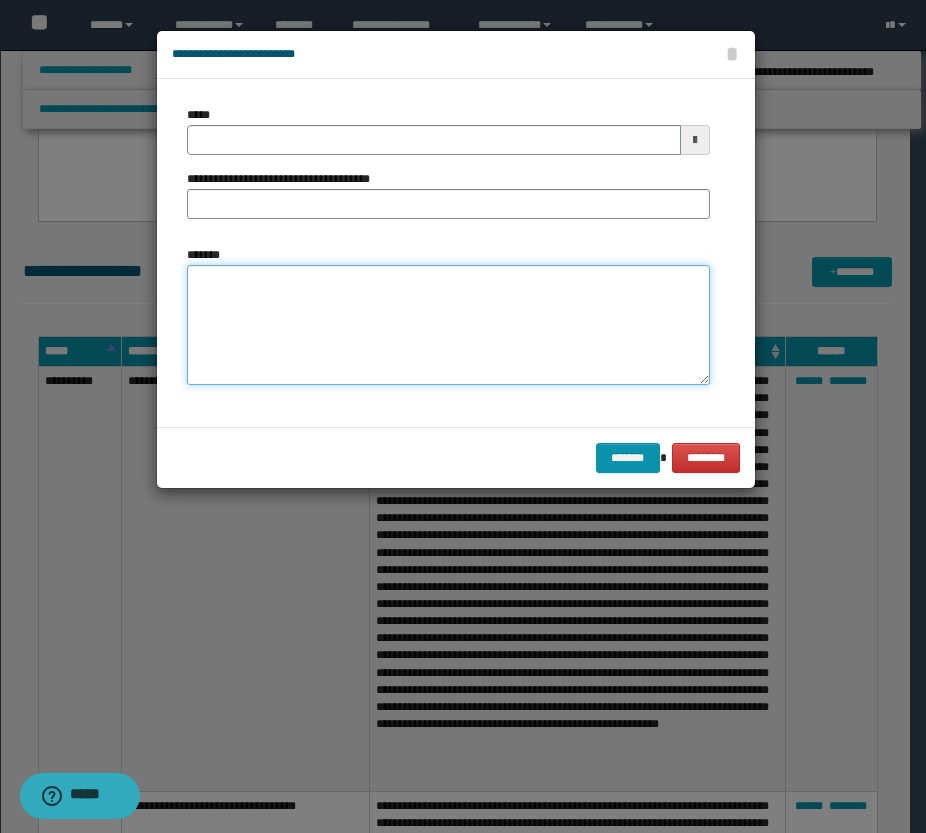 paste on "**********" 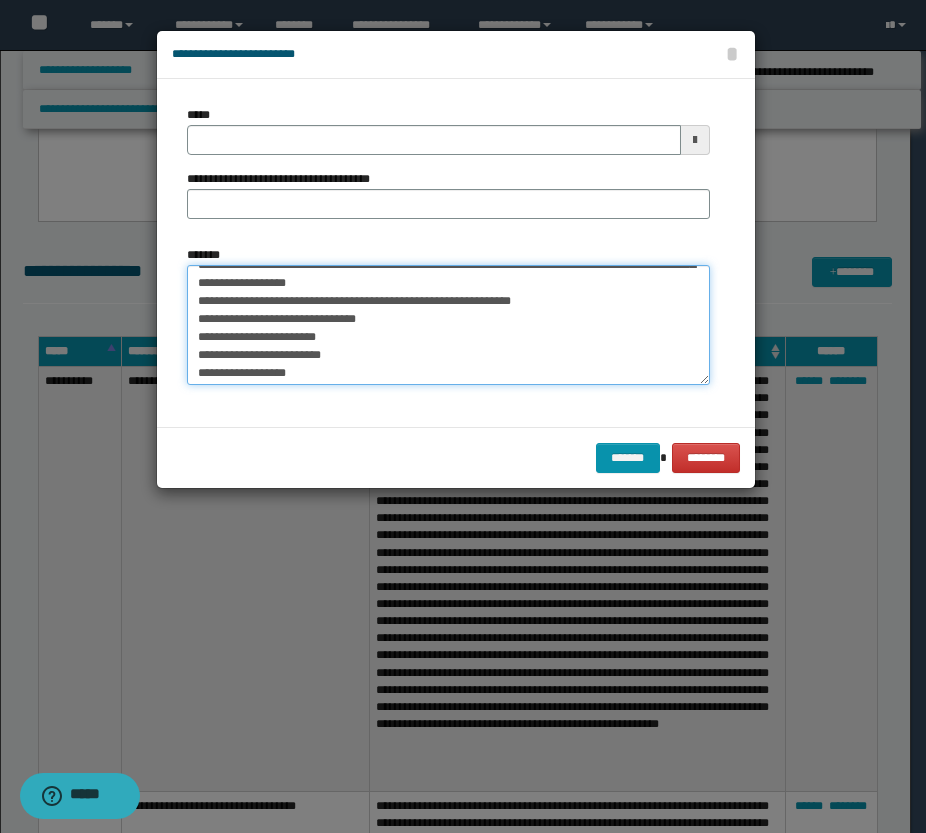 scroll, scrollTop: 0, scrollLeft: 0, axis: both 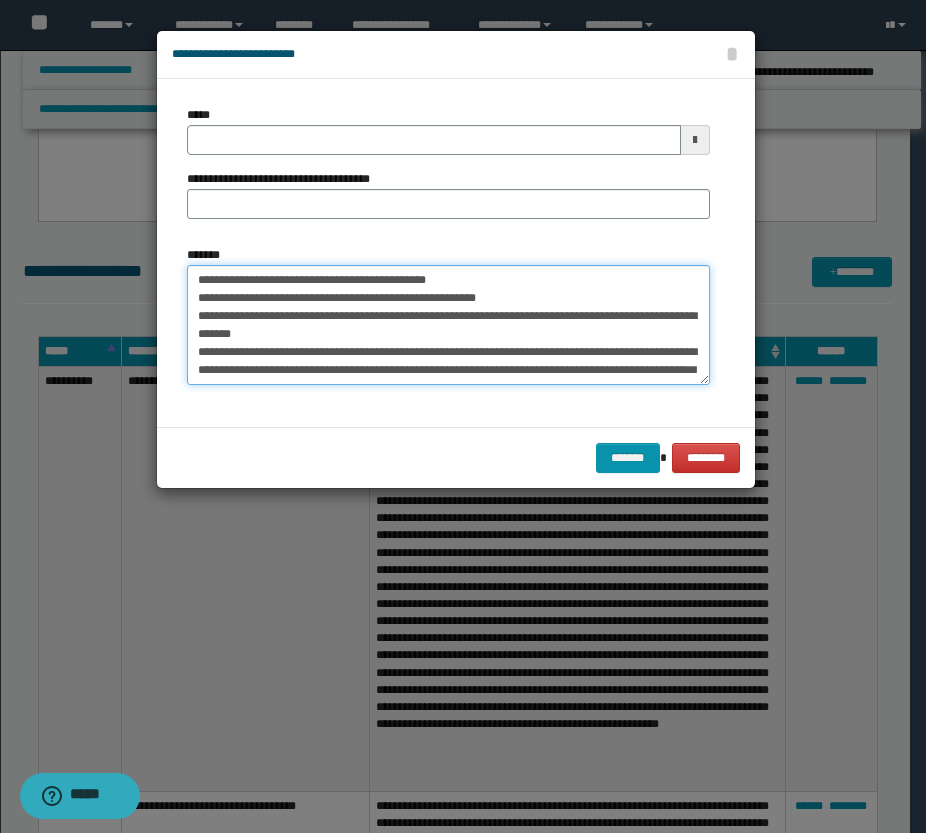 click on "*******" at bounding box center (448, 325) 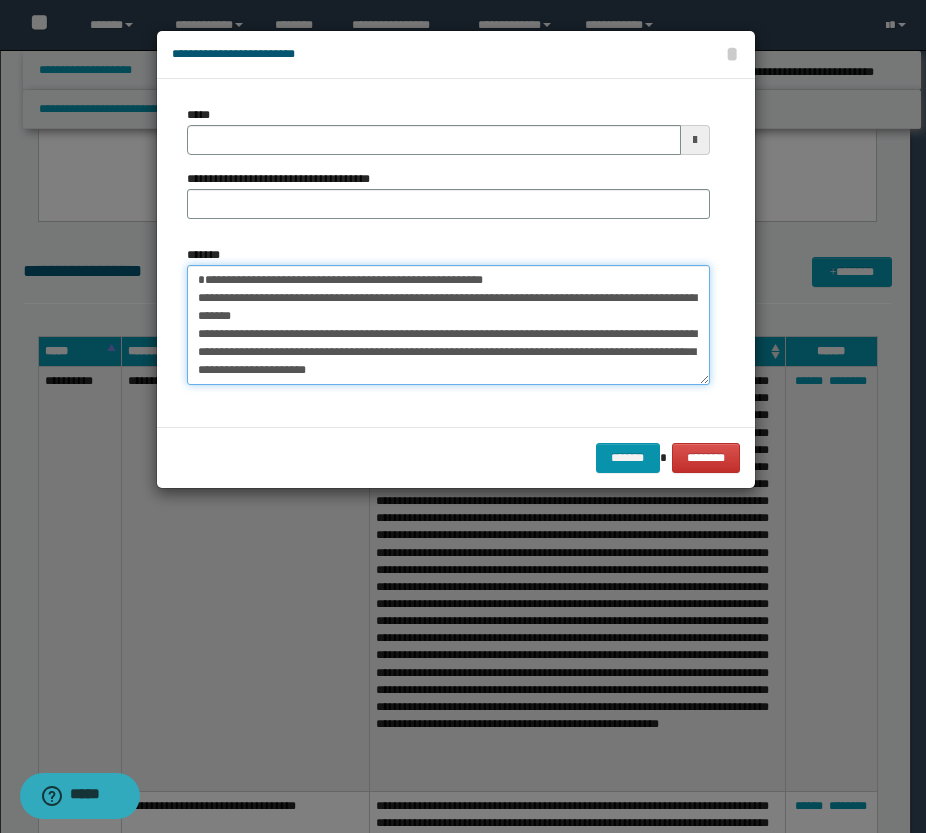 type on "**********" 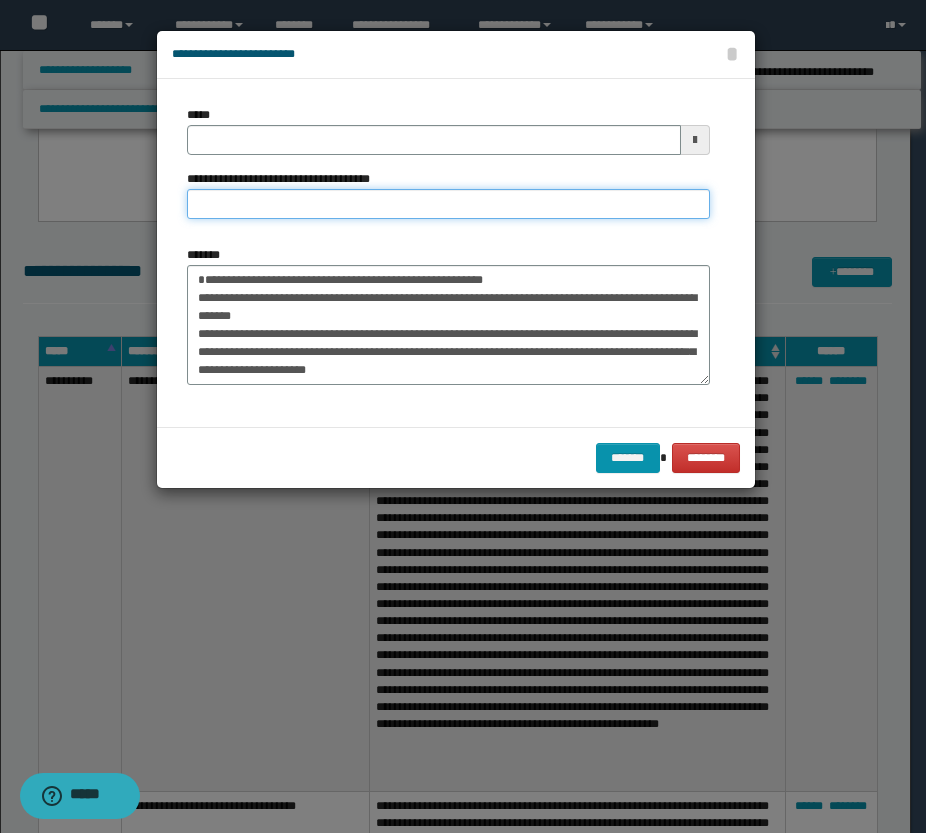 click on "**********" at bounding box center (448, 204) 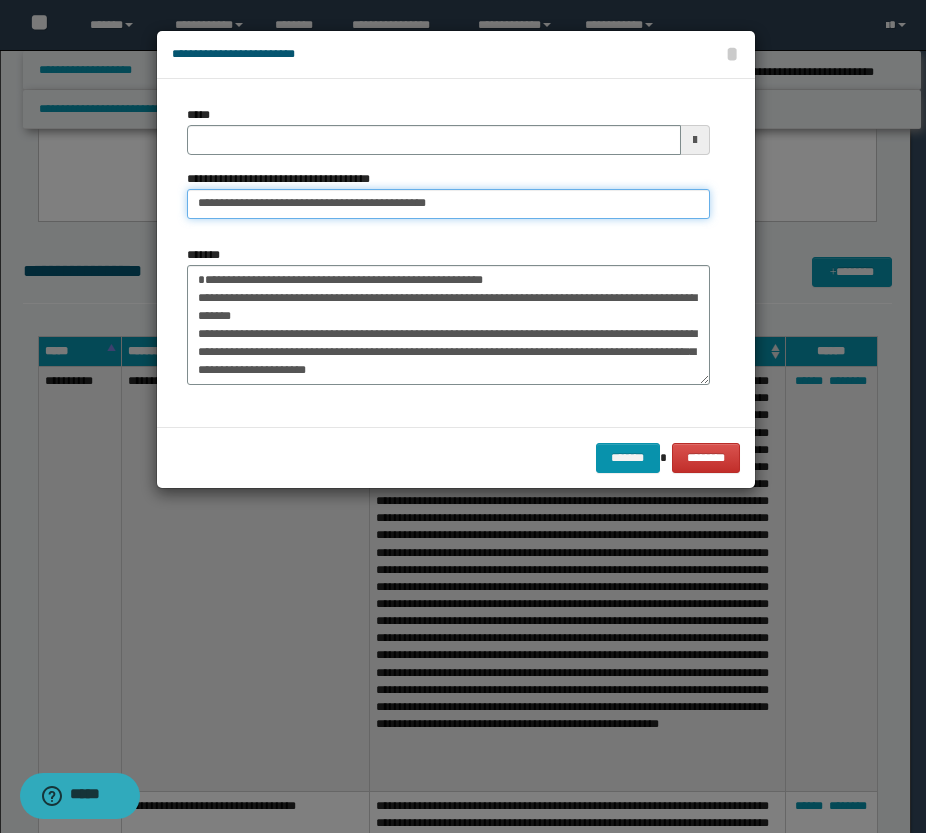 drag, startPoint x: 259, startPoint y: 207, endPoint x: 214, endPoint y: 200, distance: 45.54119 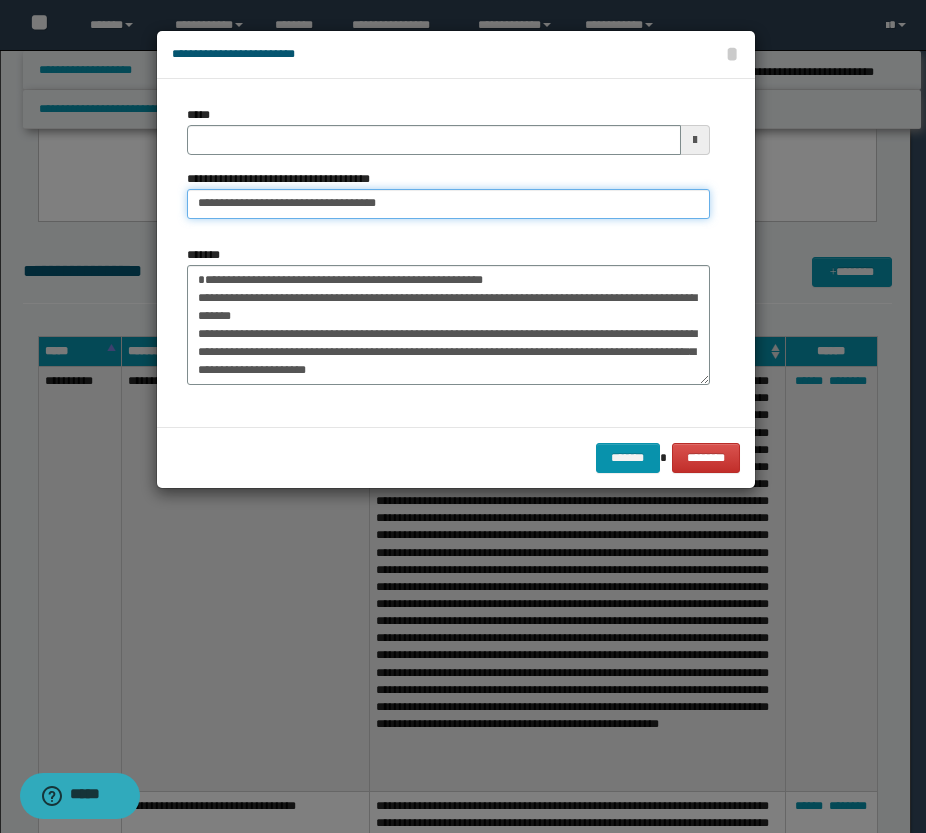 type 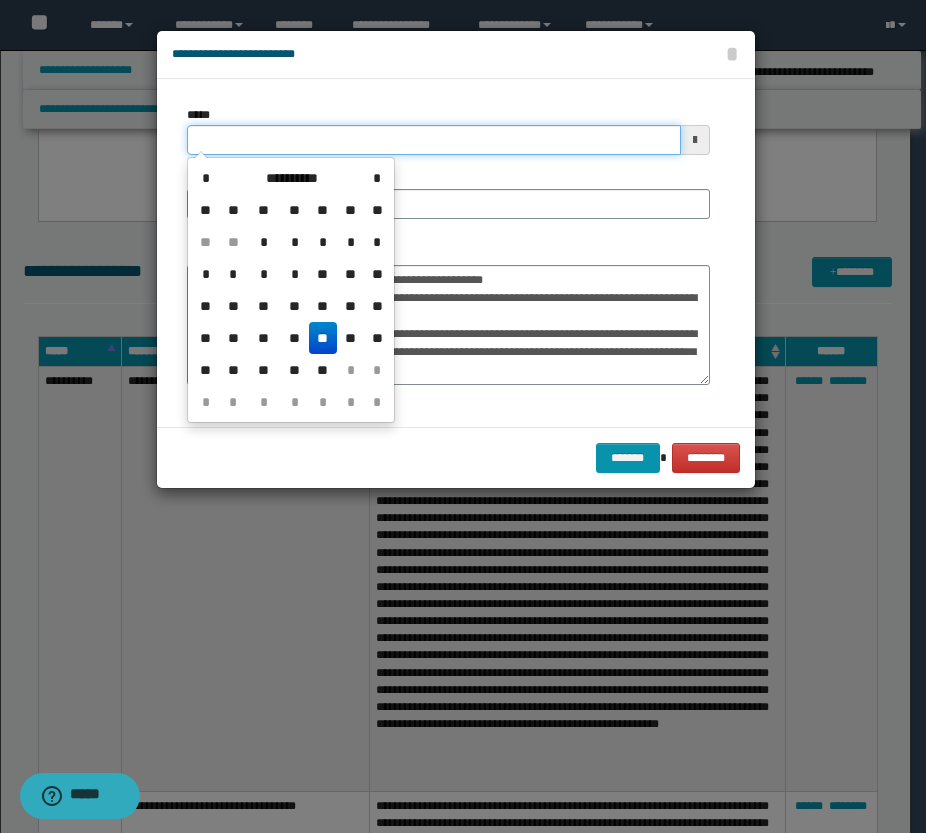 click on "*****" at bounding box center [434, 140] 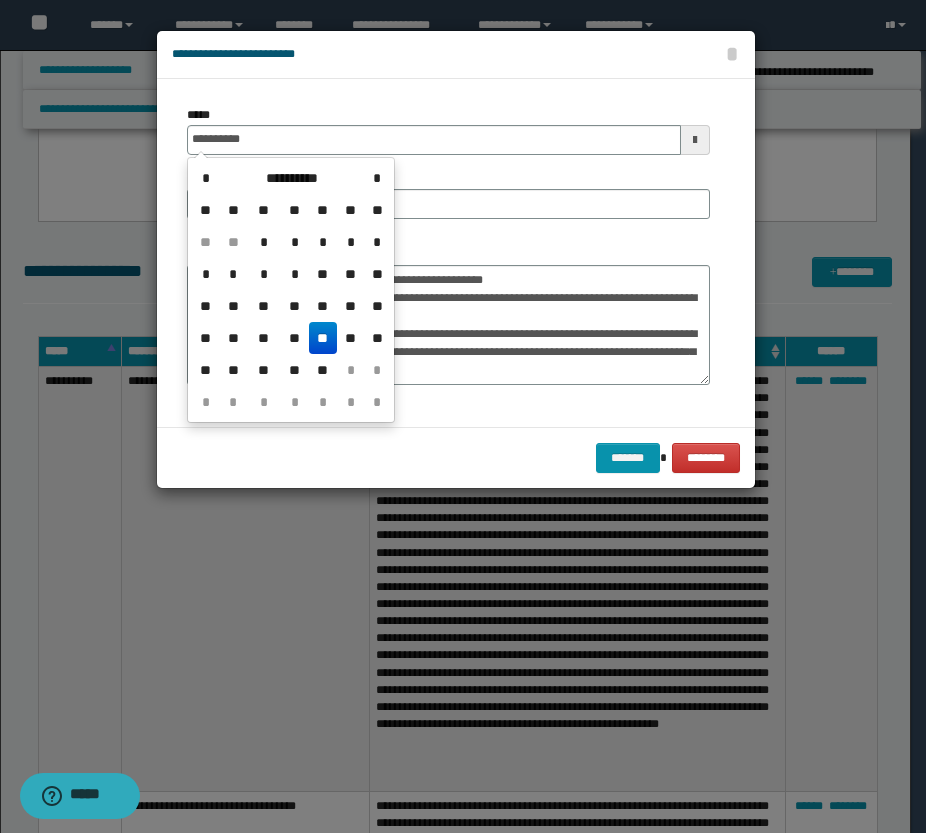 click on "**" at bounding box center (323, 338) 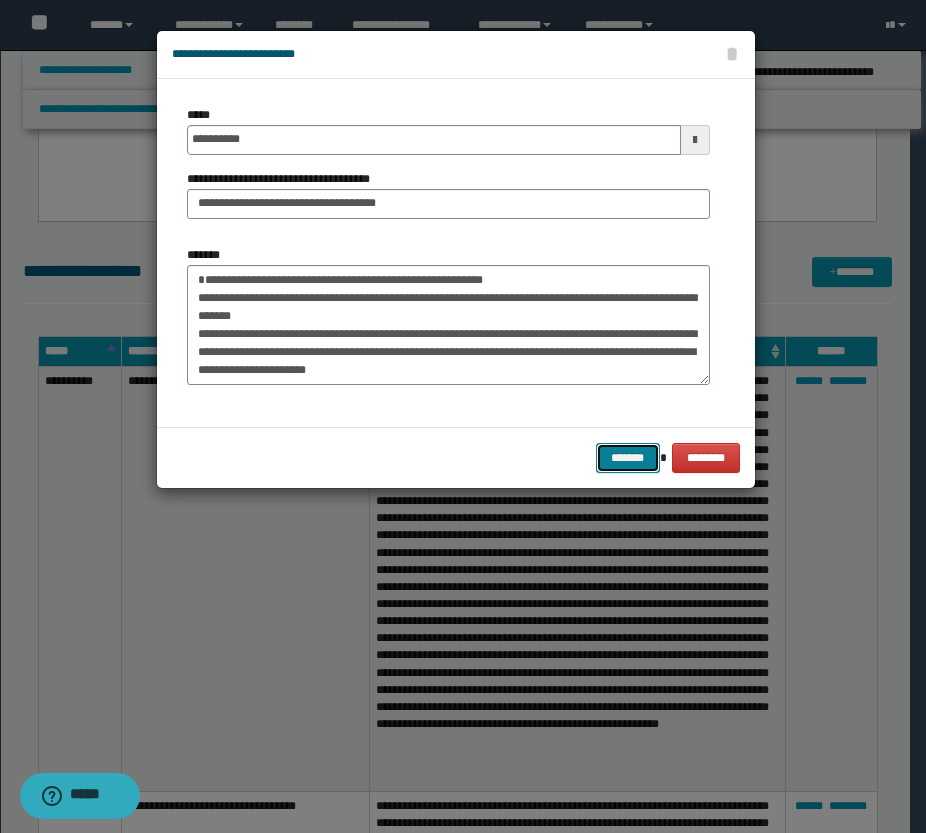 click on "*******" at bounding box center [628, 458] 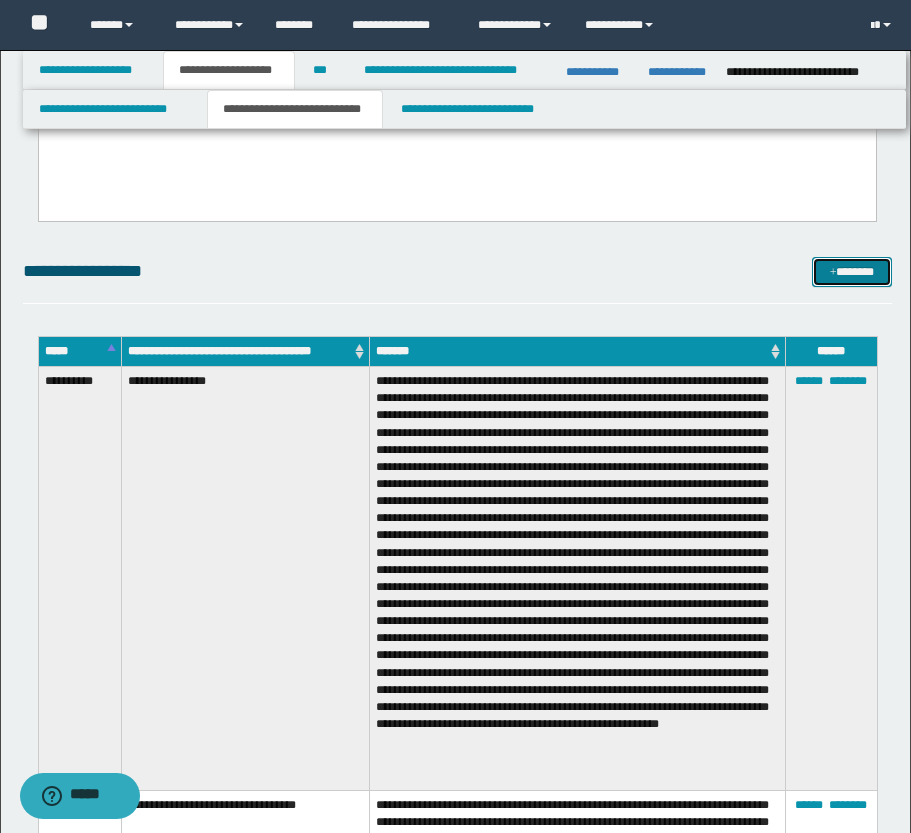 click at bounding box center (833, 273) 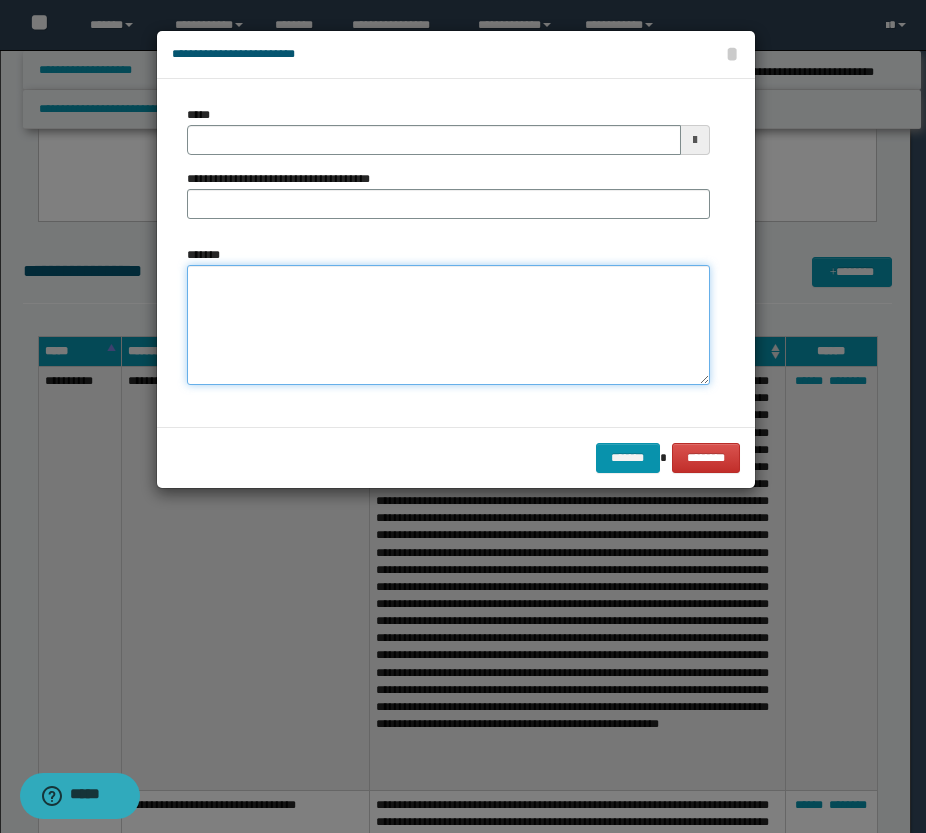click on "*******" at bounding box center (448, 325) 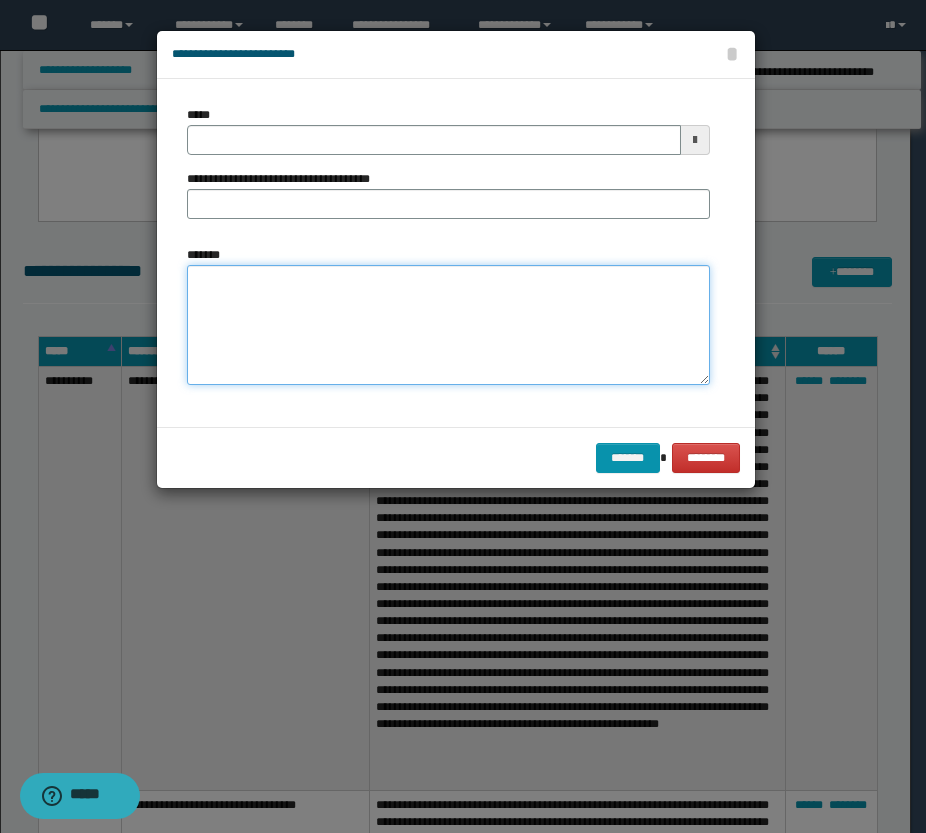 paste on "**********" 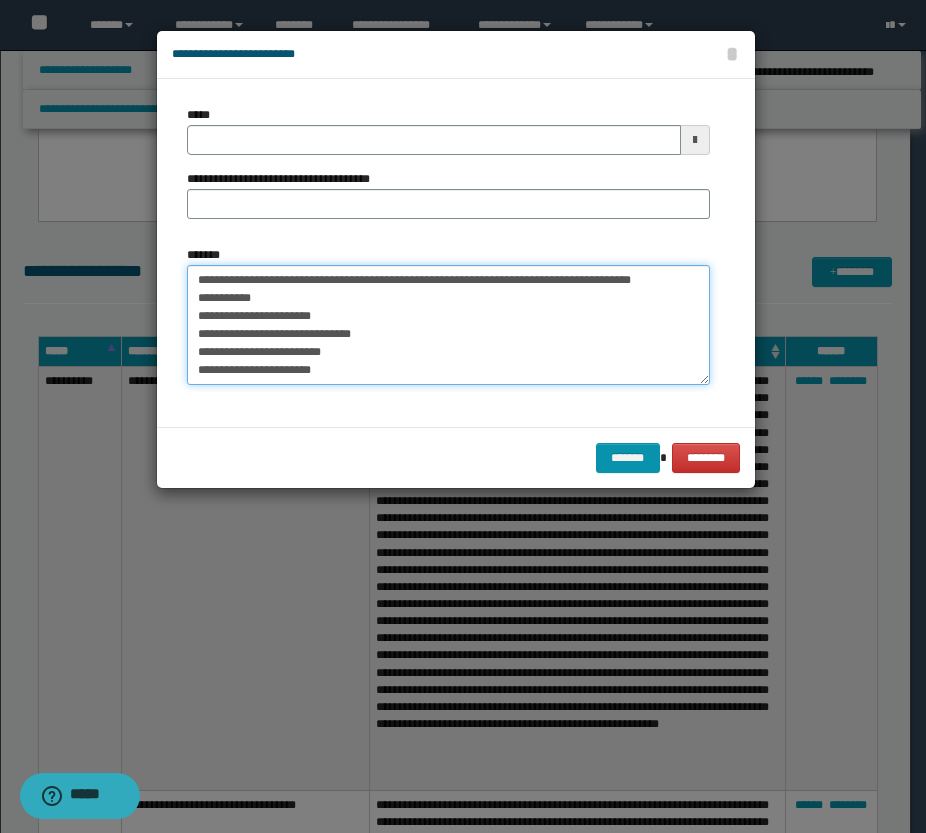 scroll, scrollTop: 0, scrollLeft: 0, axis: both 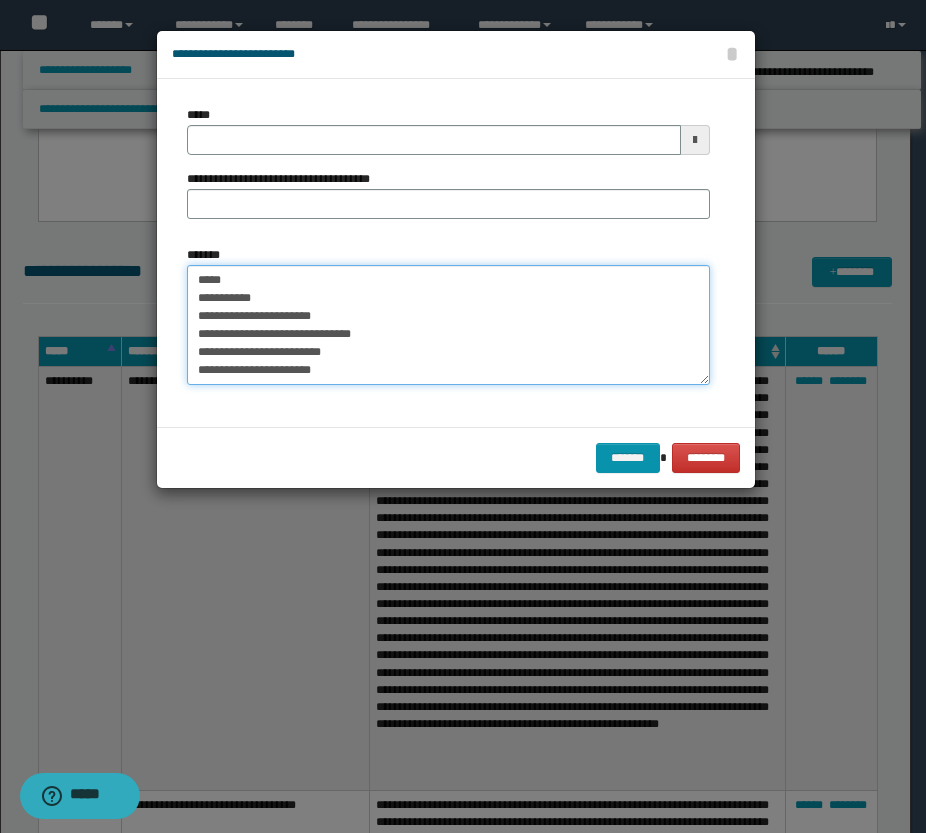 type on "**********" 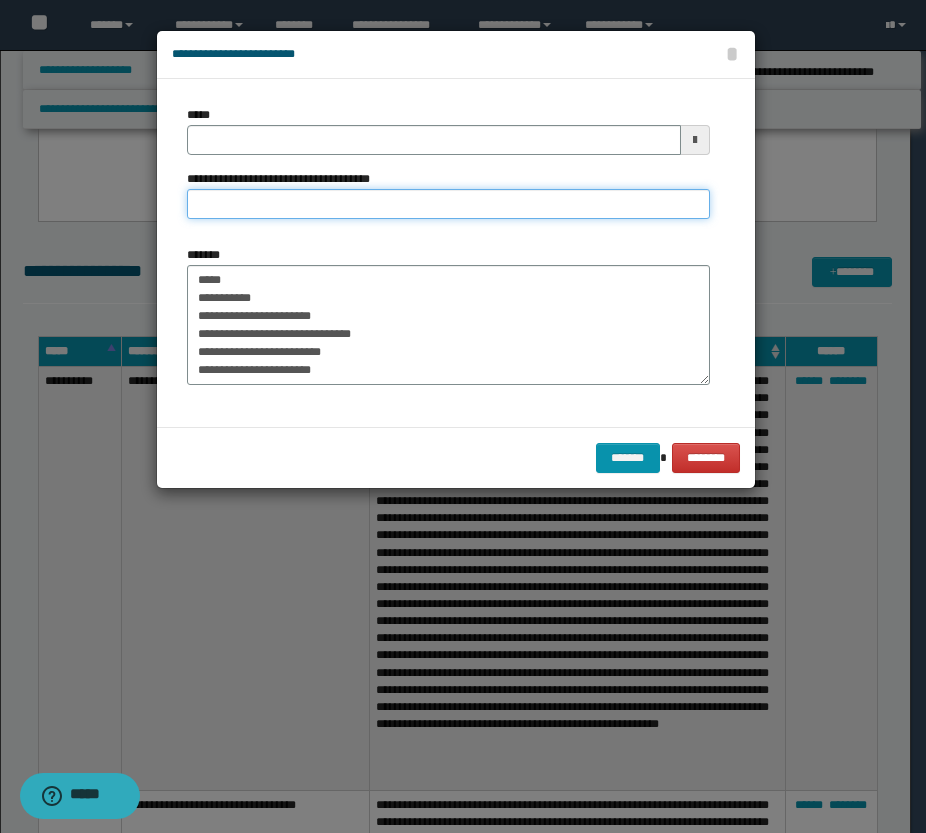 click on "**********" at bounding box center (448, 204) 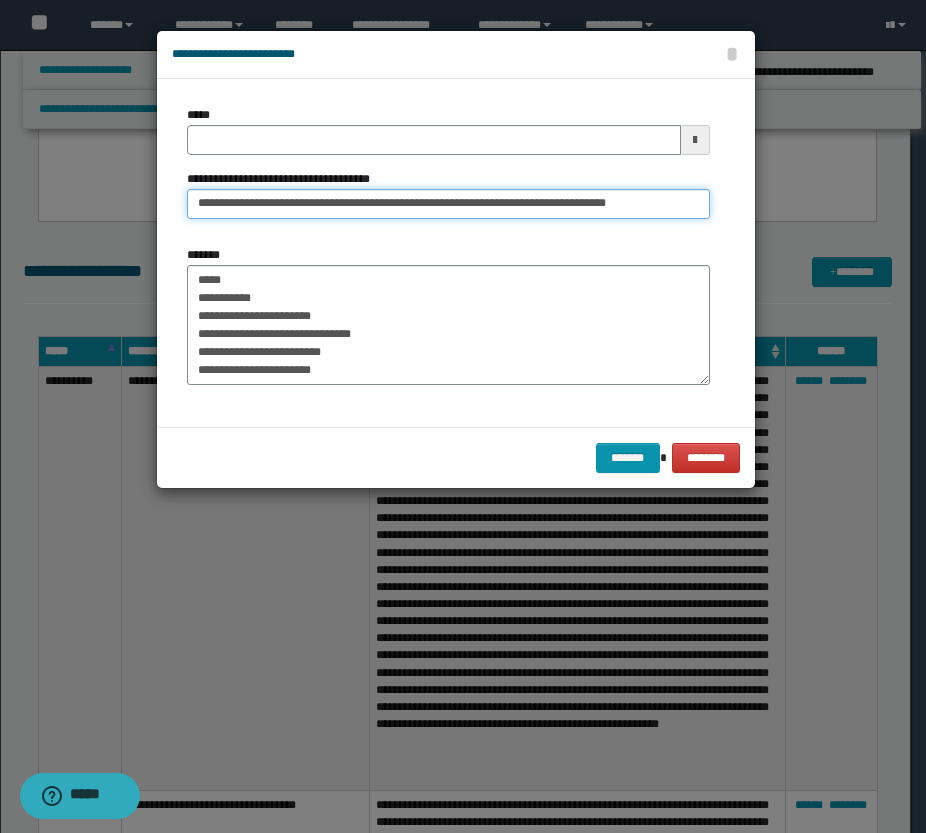 drag, startPoint x: 262, startPoint y: 205, endPoint x: 184, endPoint y: 220, distance: 79.429214 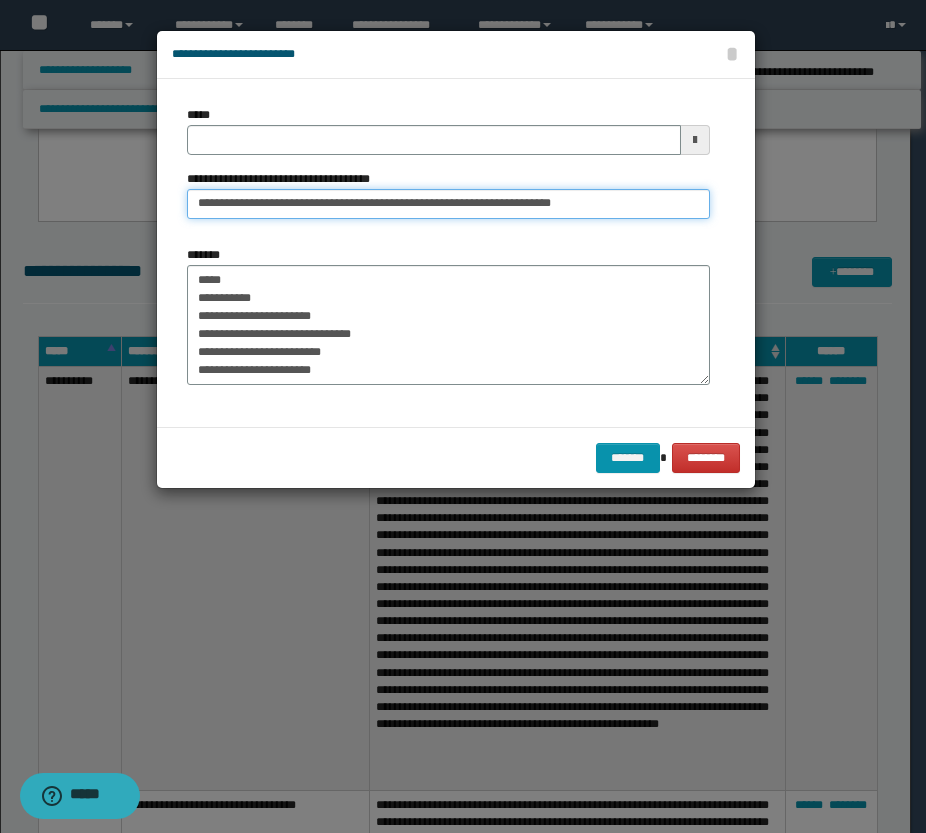 type 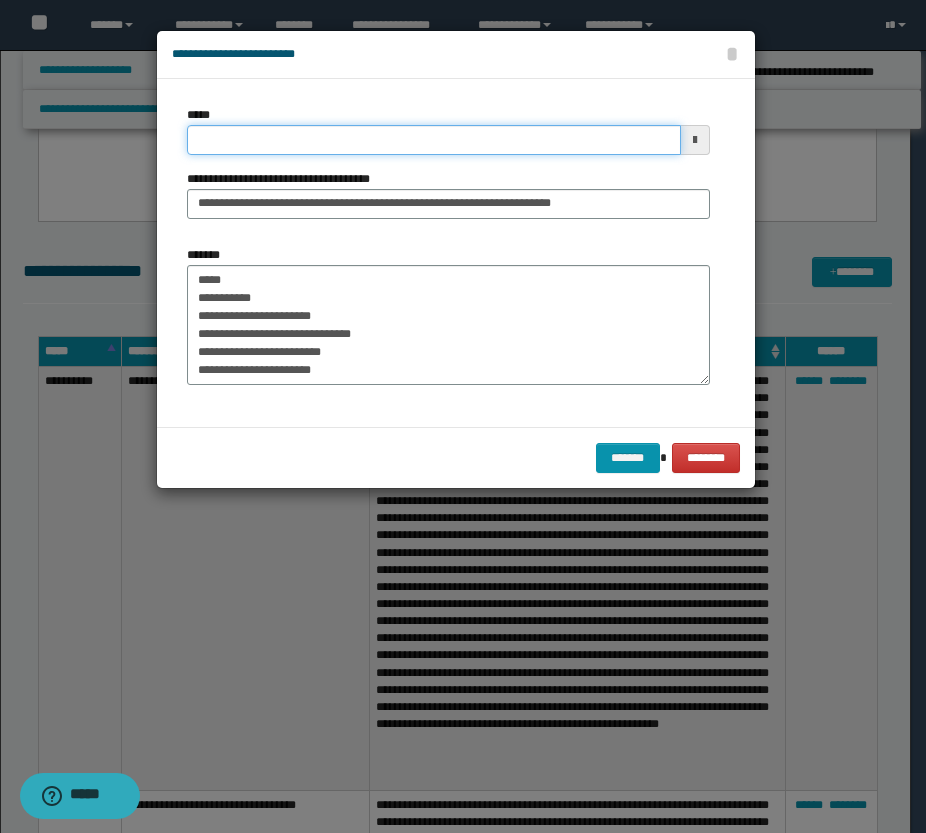 click on "*****" at bounding box center (434, 140) 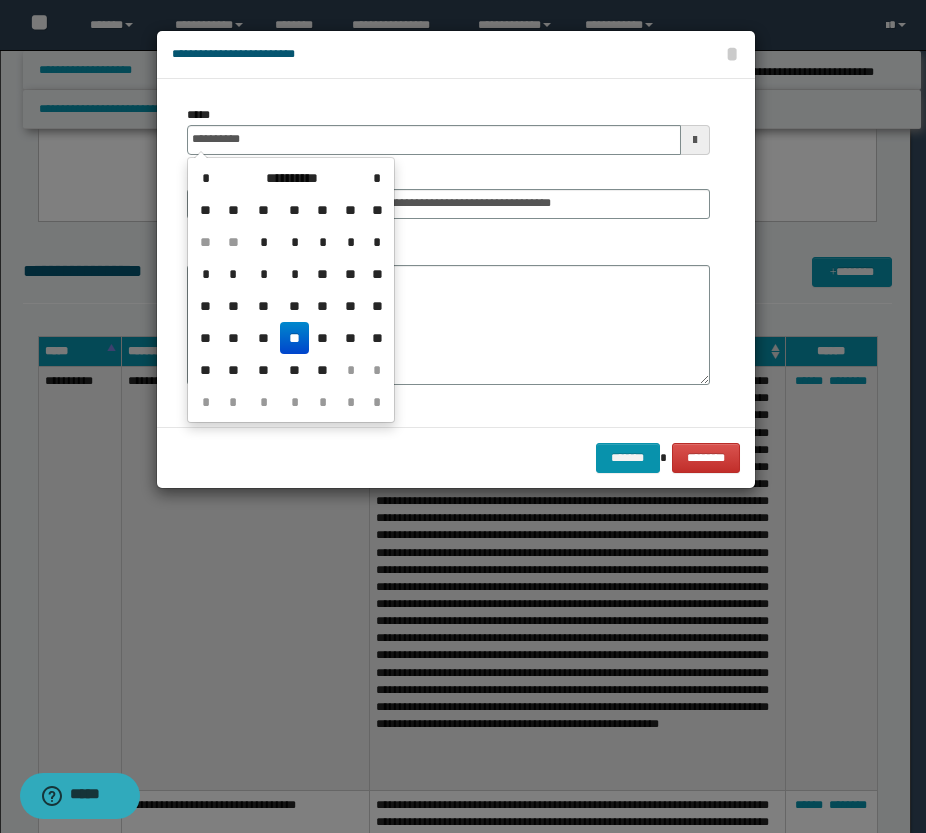 click on "**" at bounding box center (294, 338) 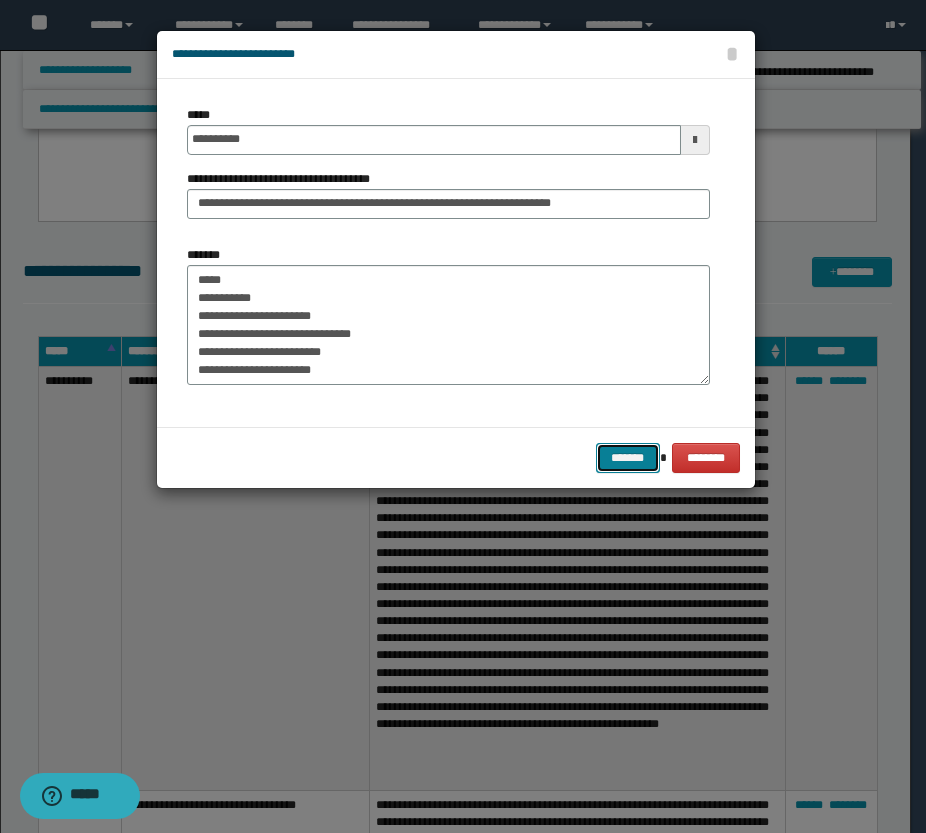 click on "*******" at bounding box center [628, 458] 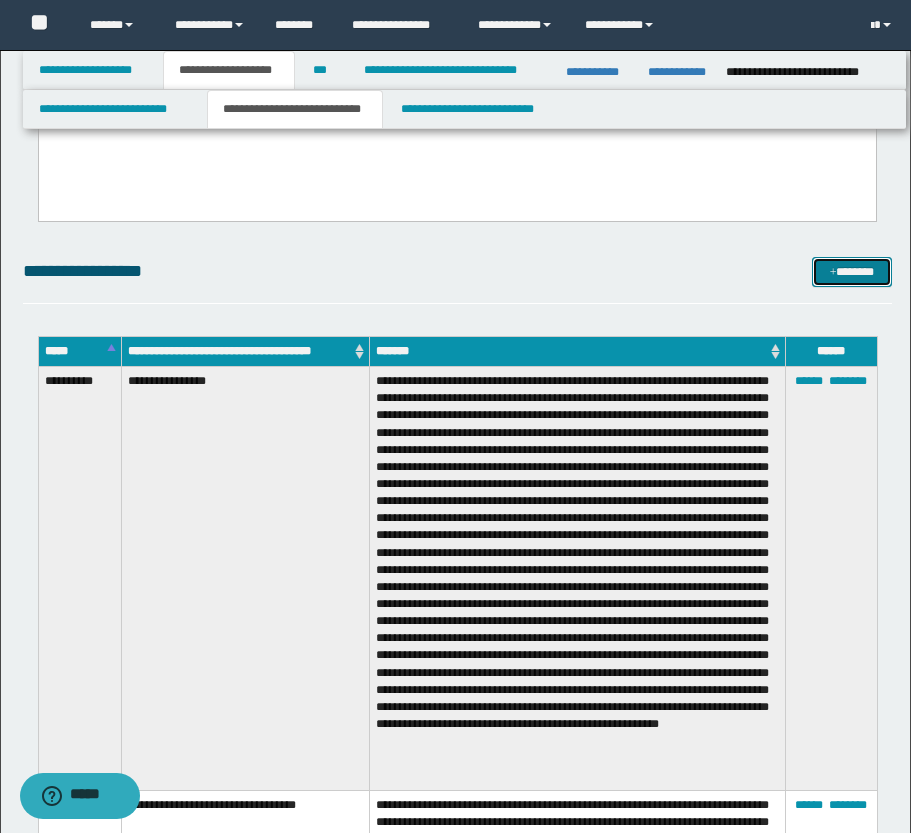 click at bounding box center [833, 273] 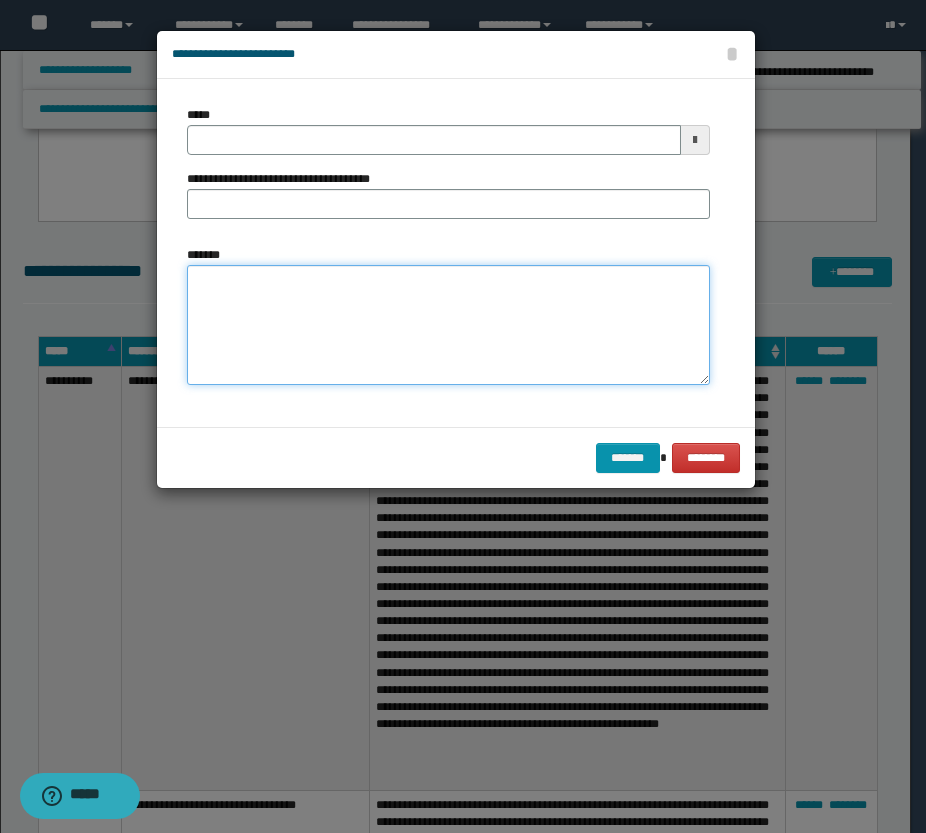 click on "*******" at bounding box center (448, 325) 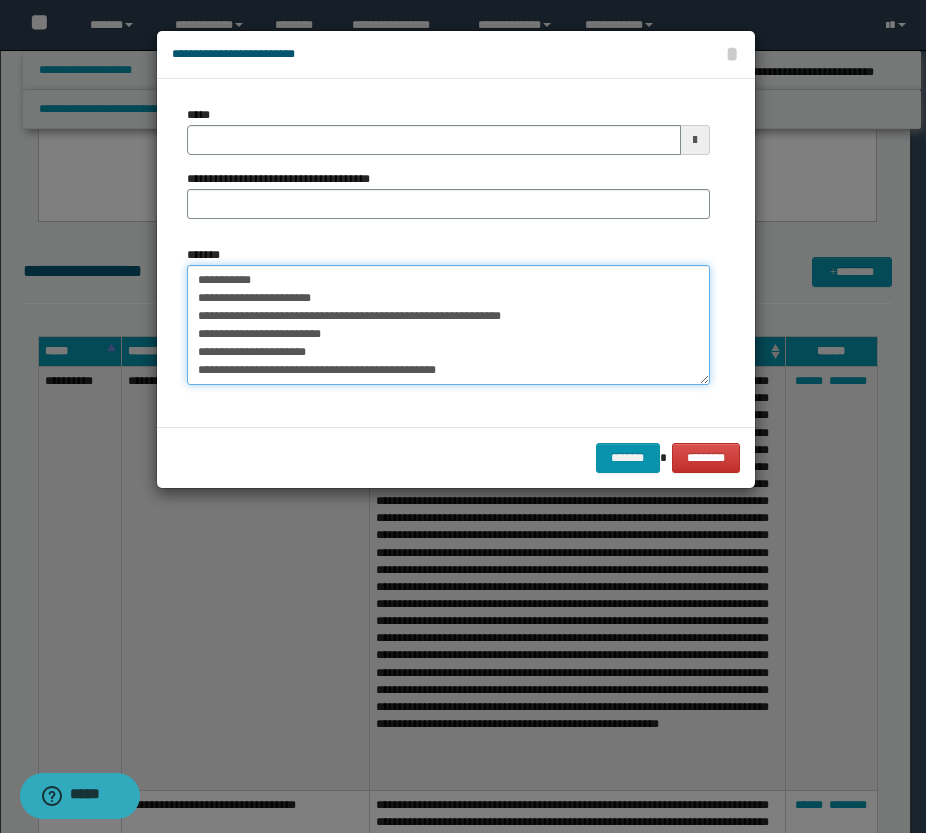 scroll, scrollTop: 0, scrollLeft: 0, axis: both 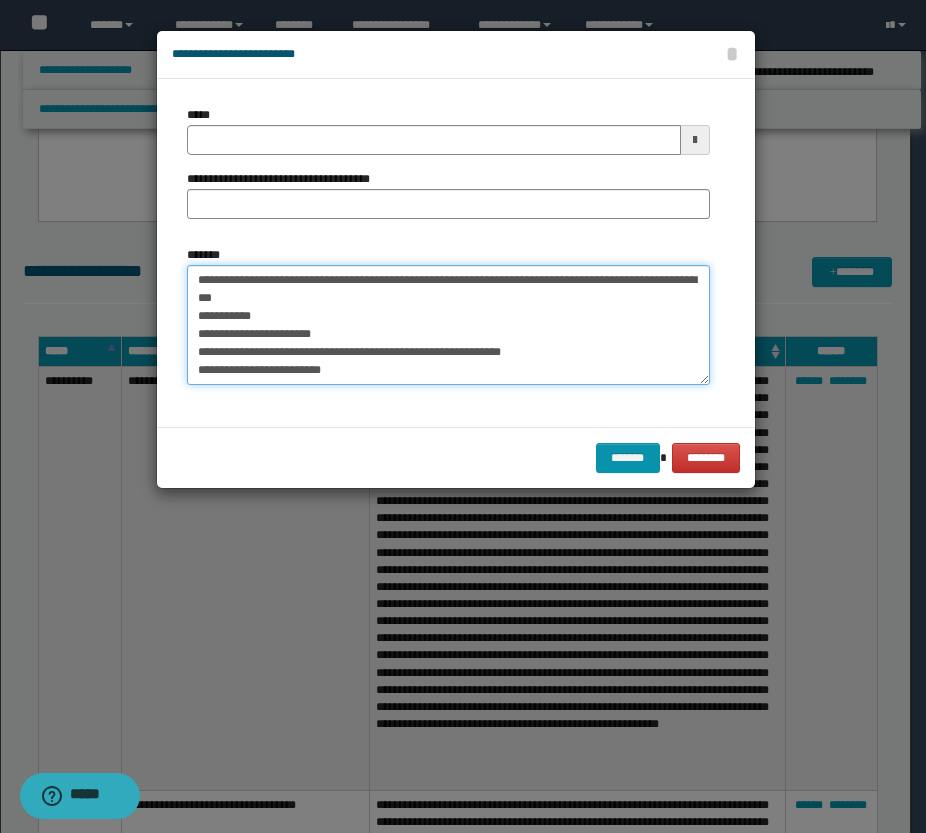 drag, startPoint x: 353, startPoint y: 300, endPoint x: 190, endPoint y: 276, distance: 164.7574 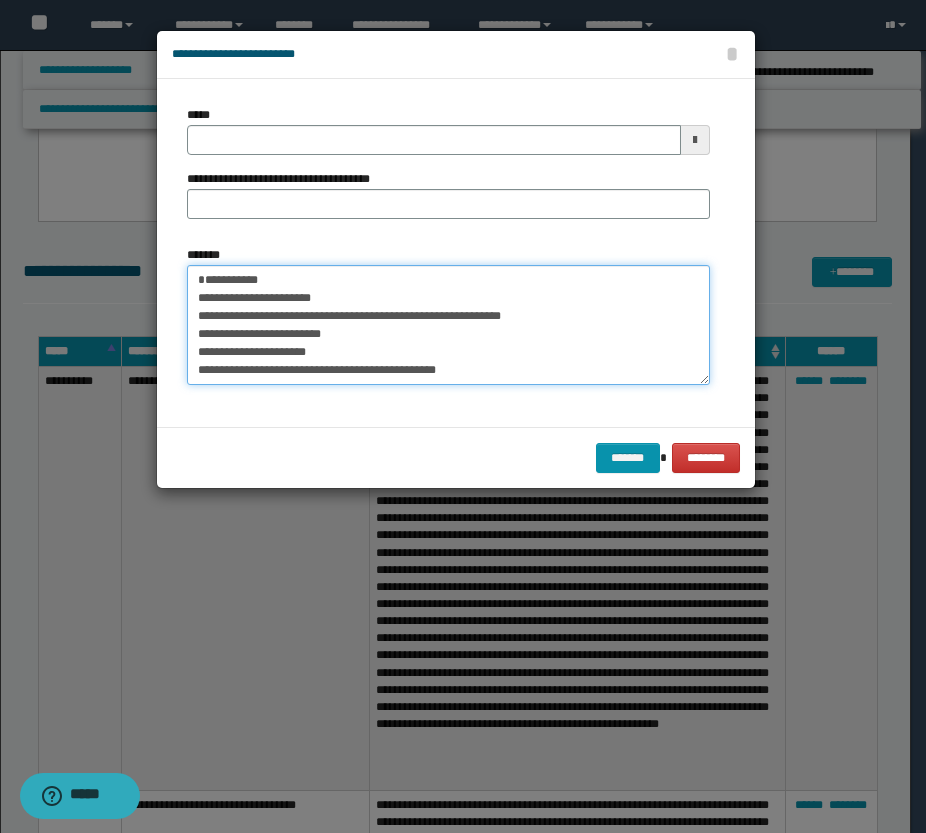 type on "**********" 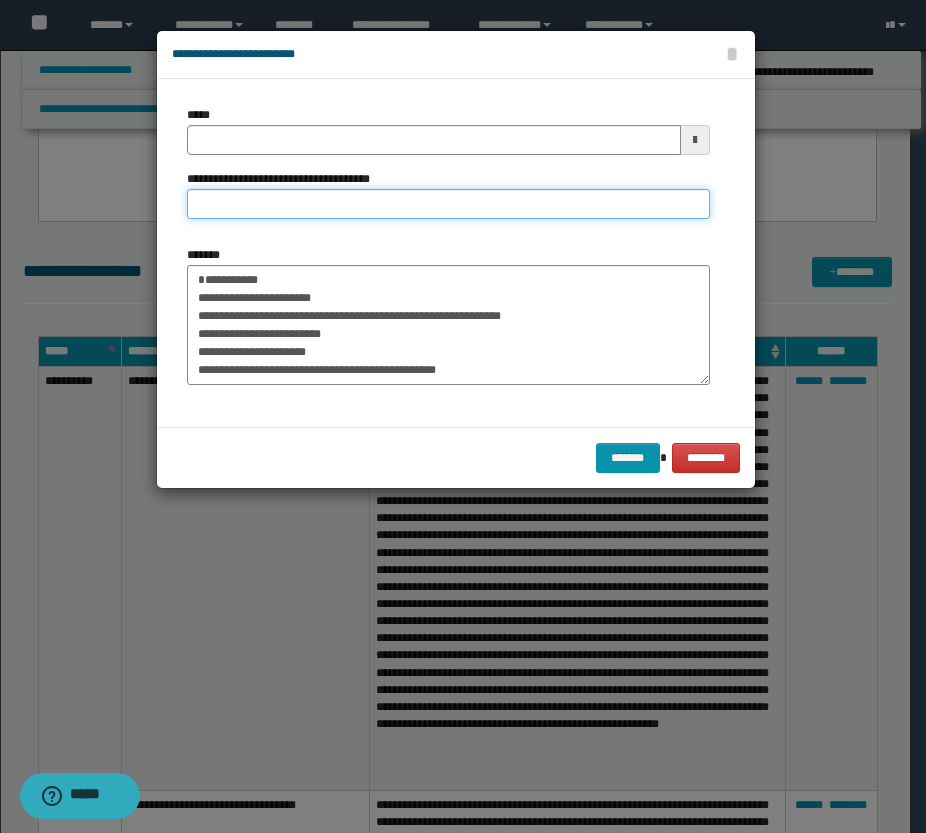 click on "**********" at bounding box center (448, 204) 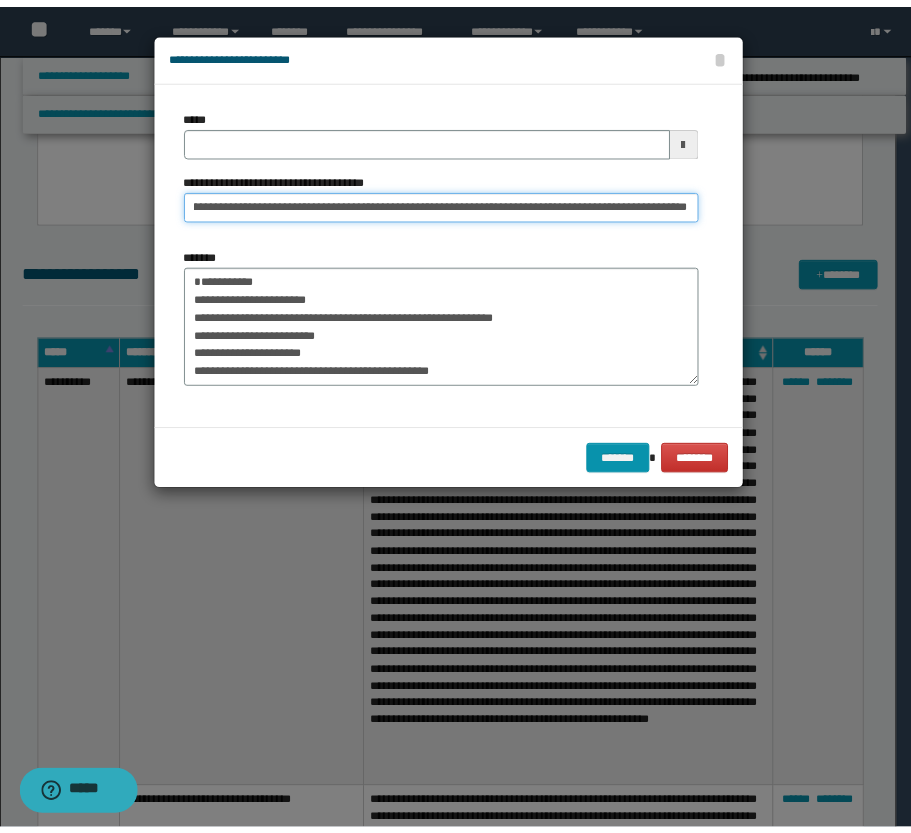 scroll, scrollTop: 0, scrollLeft: 0, axis: both 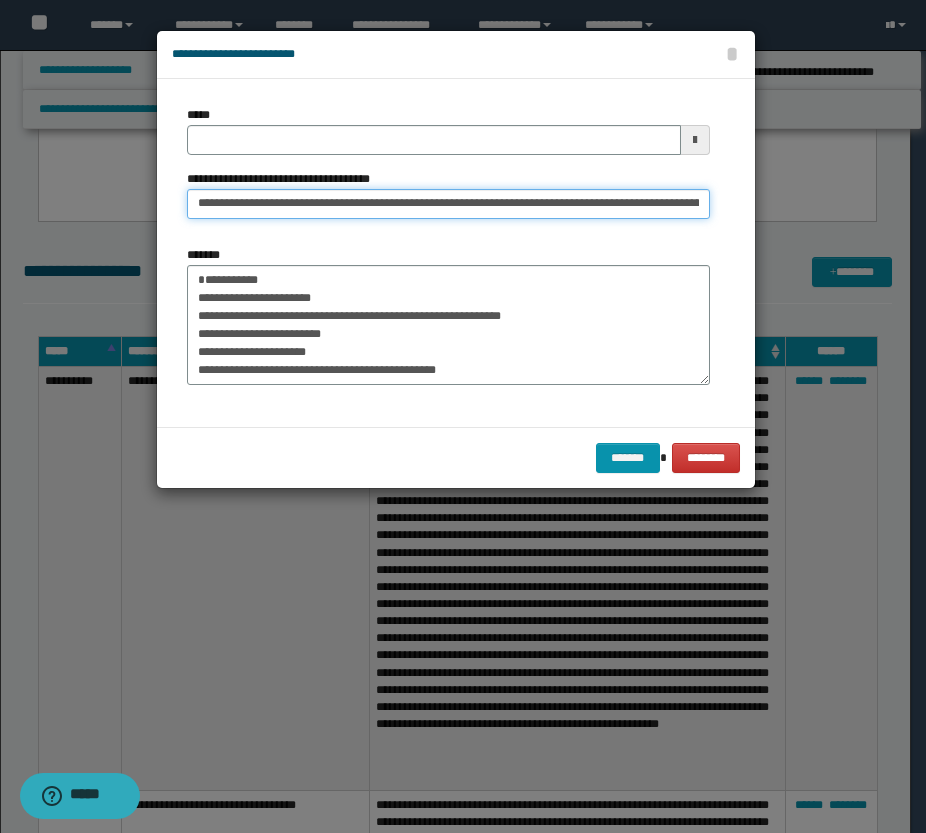 drag, startPoint x: 258, startPoint y: 204, endPoint x: 221, endPoint y: 200, distance: 37.215588 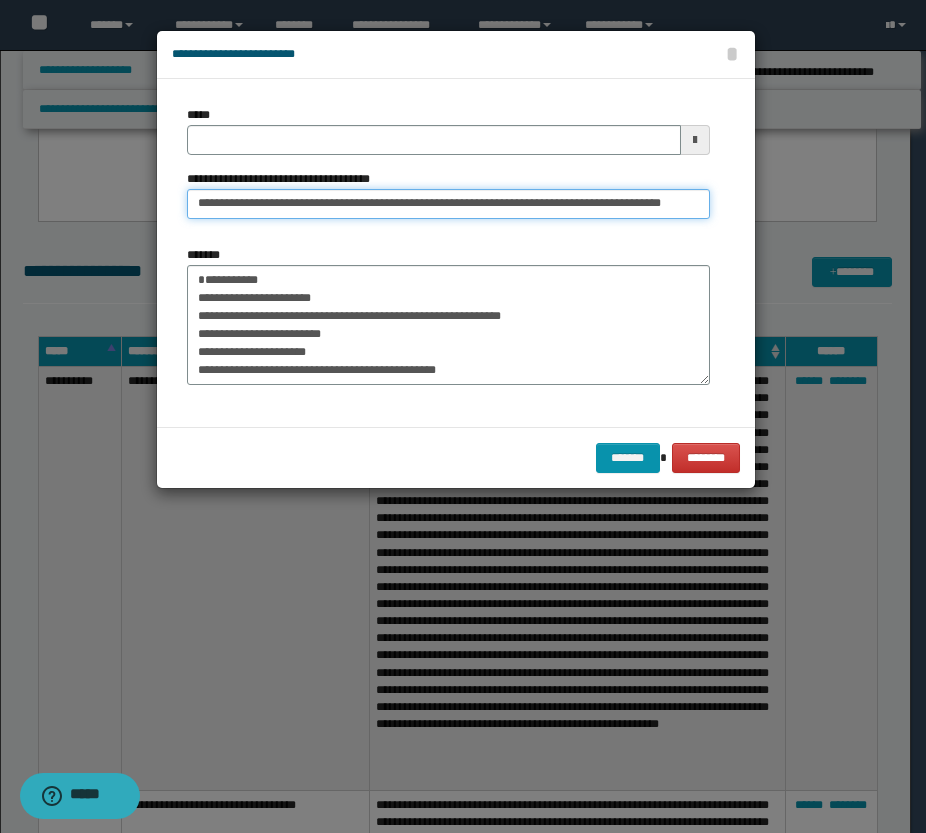 type 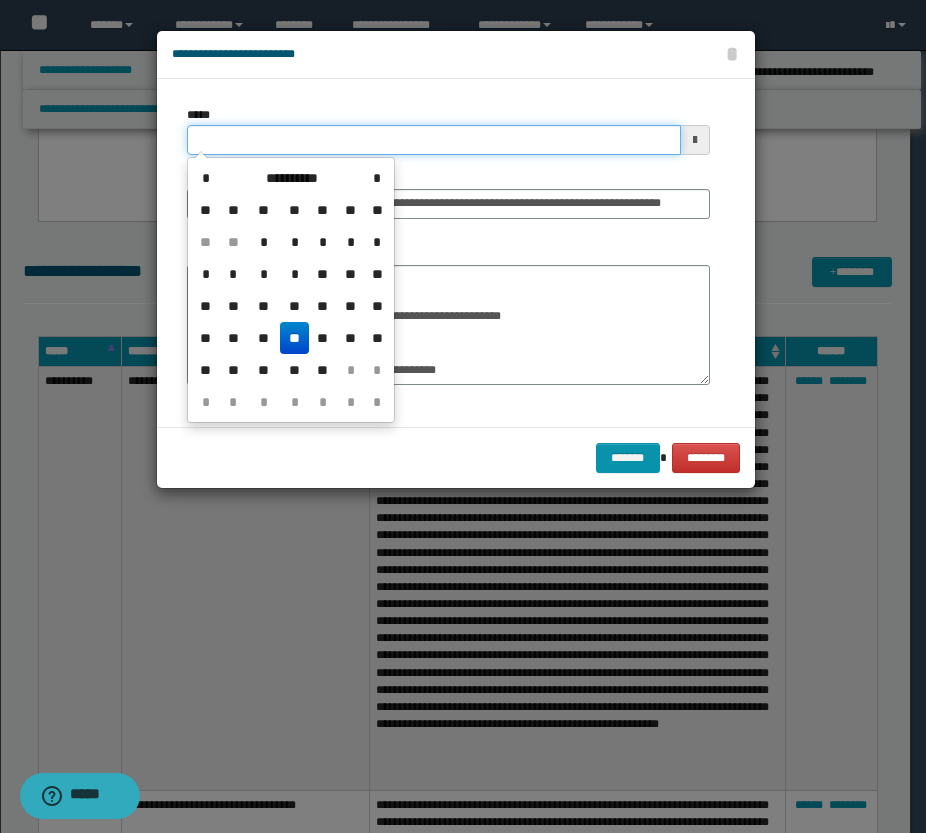 click on "*****" at bounding box center (434, 140) 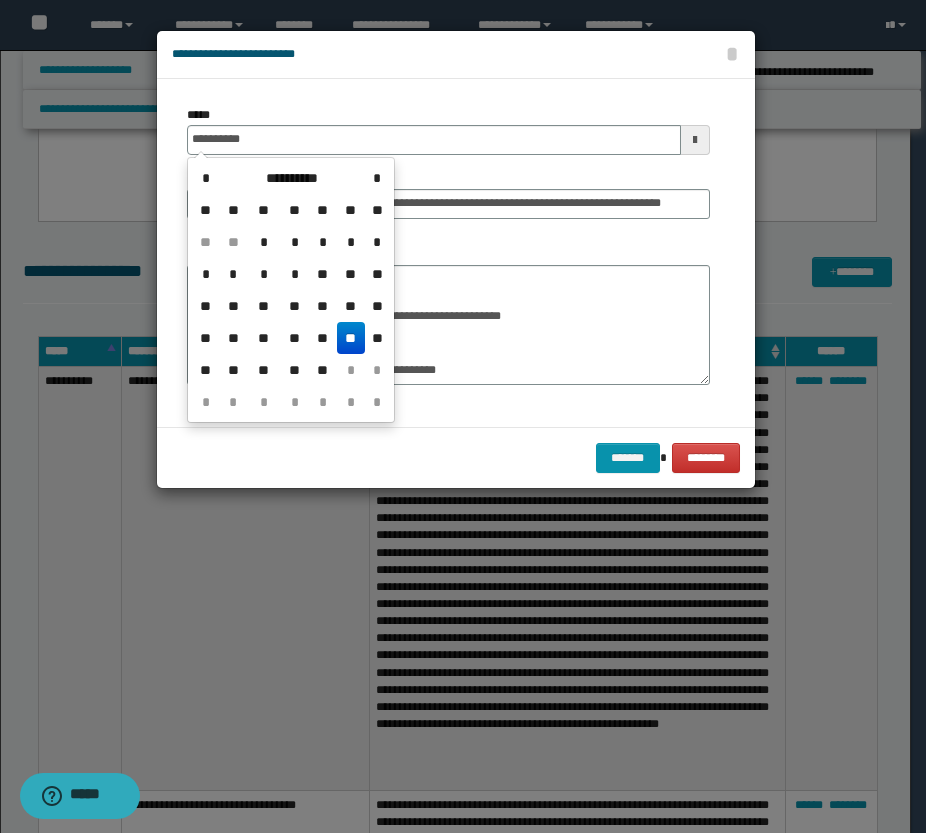 click on "**" at bounding box center (351, 338) 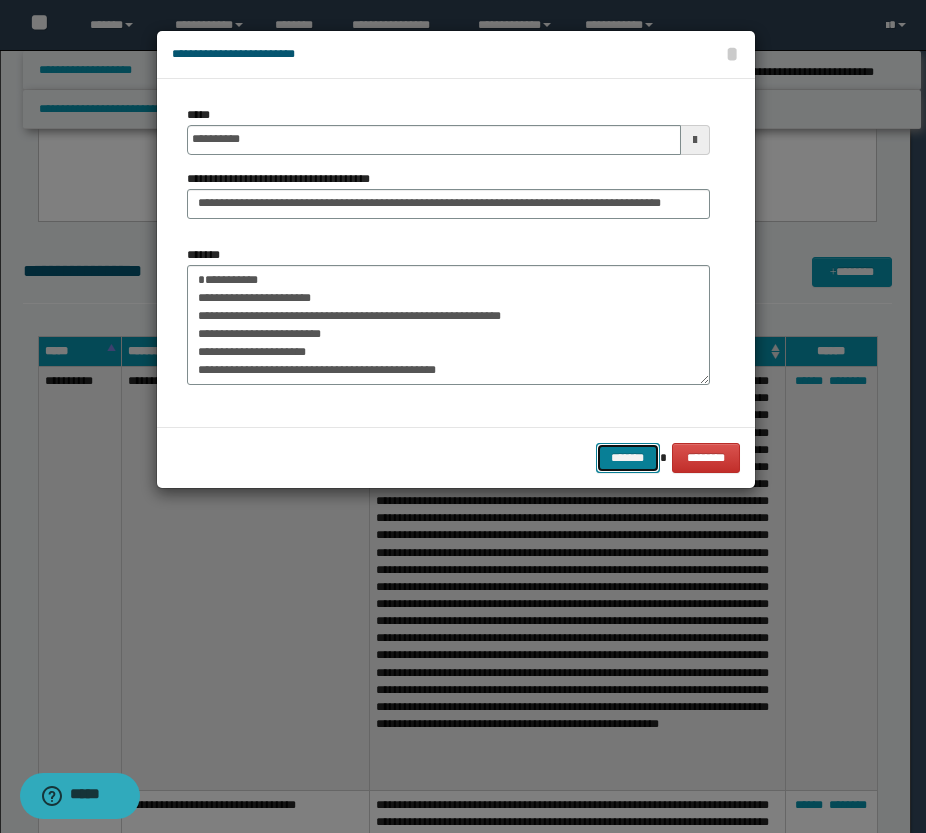 click on "*******" at bounding box center (628, 458) 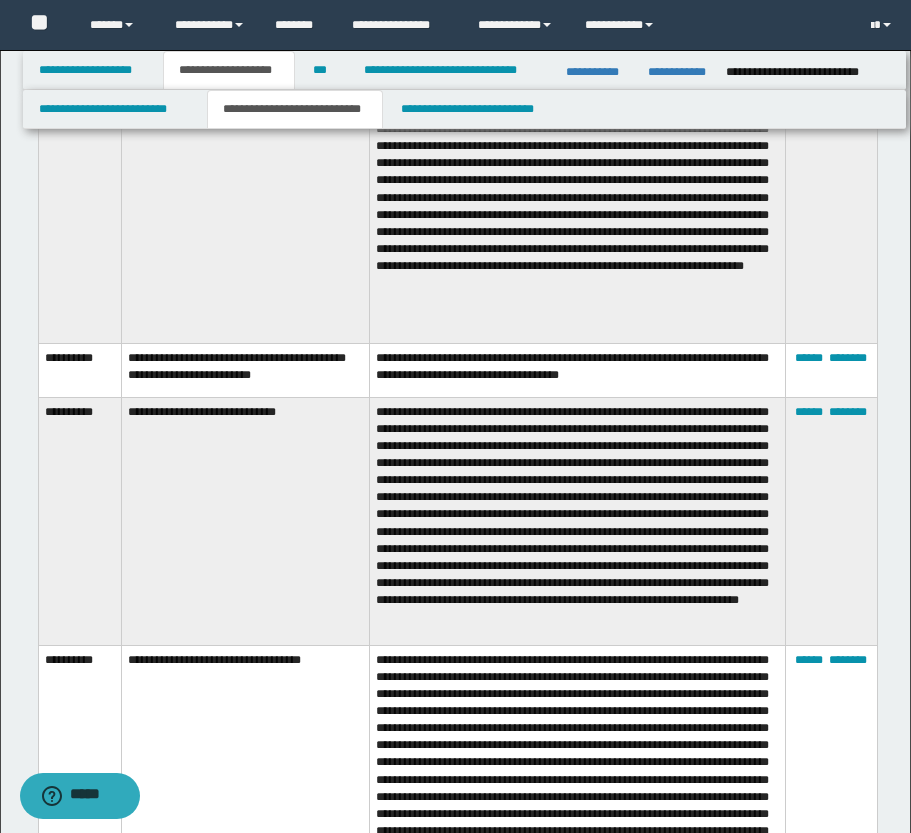 scroll, scrollTop: 14196, scrollLeft: 0, axis: vertical 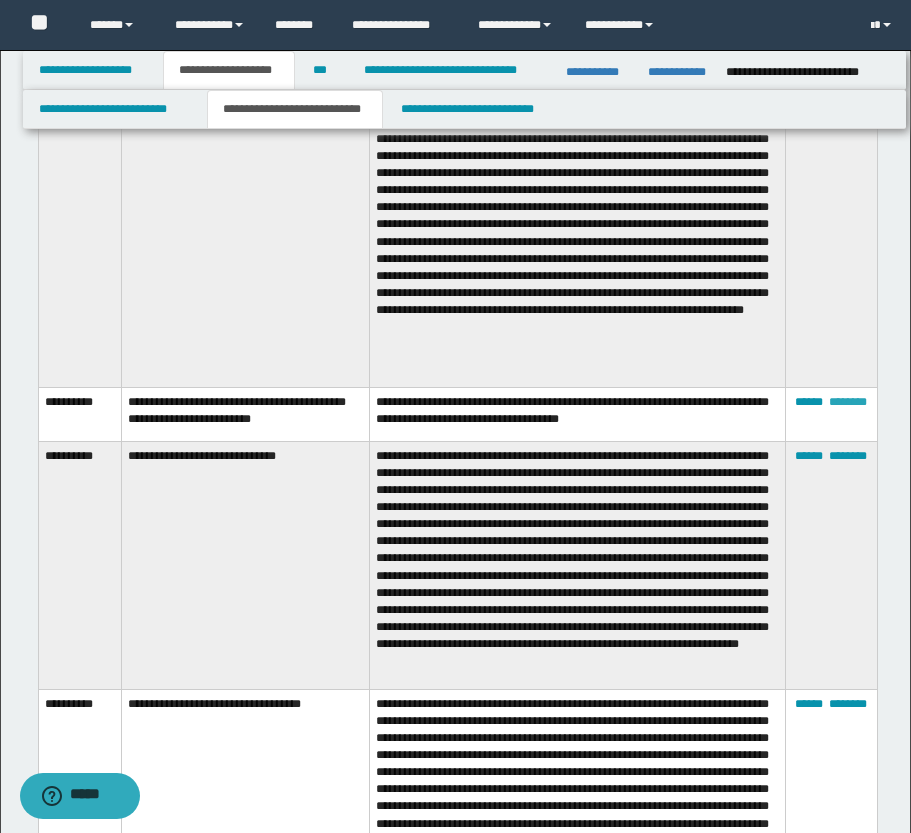 click on "********" at bounding box center (848, 402) 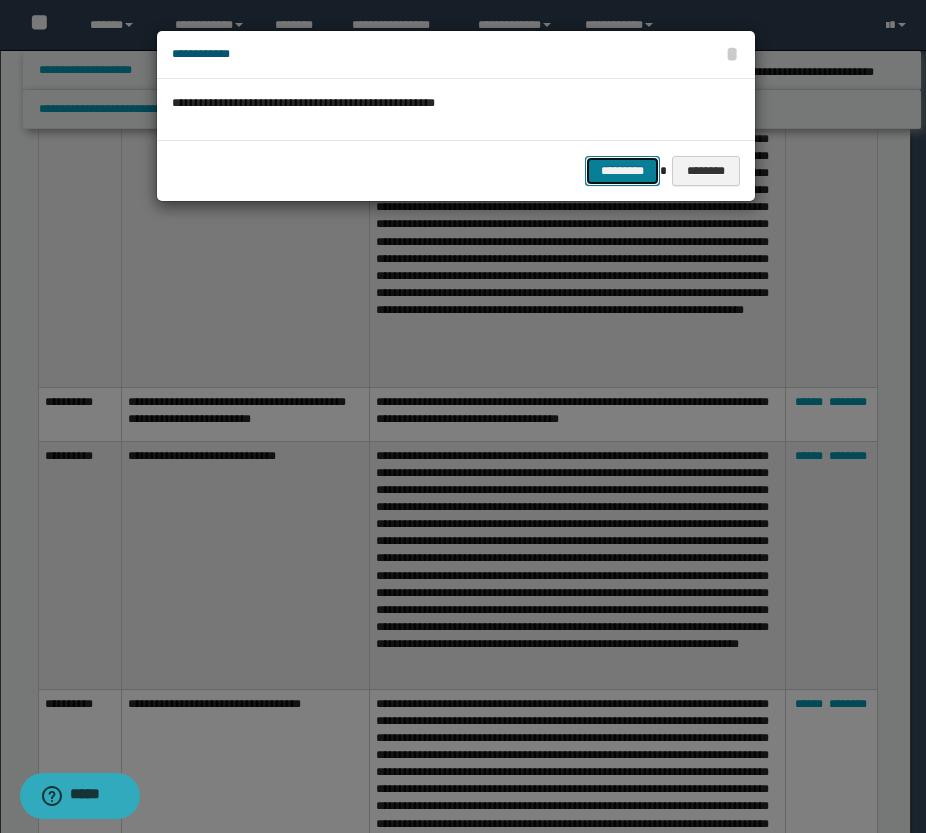 click on "*********" at bounding box center (622, 171) 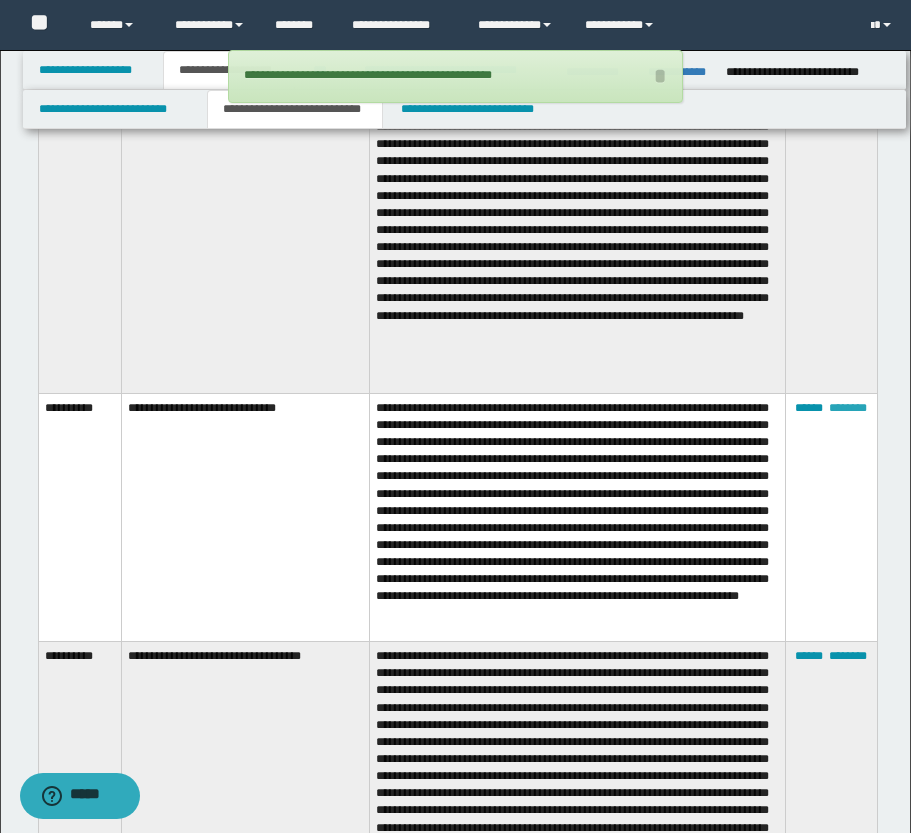 click on "********" at bounding box center [848, 408] 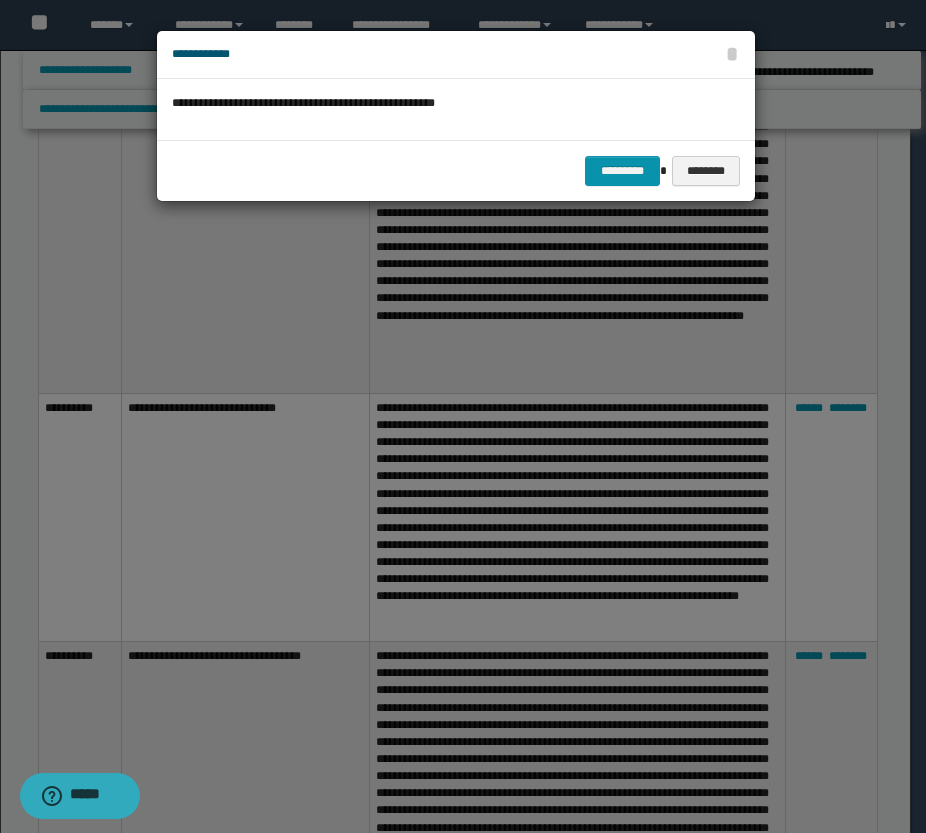 click at bounding box center [463, 416] 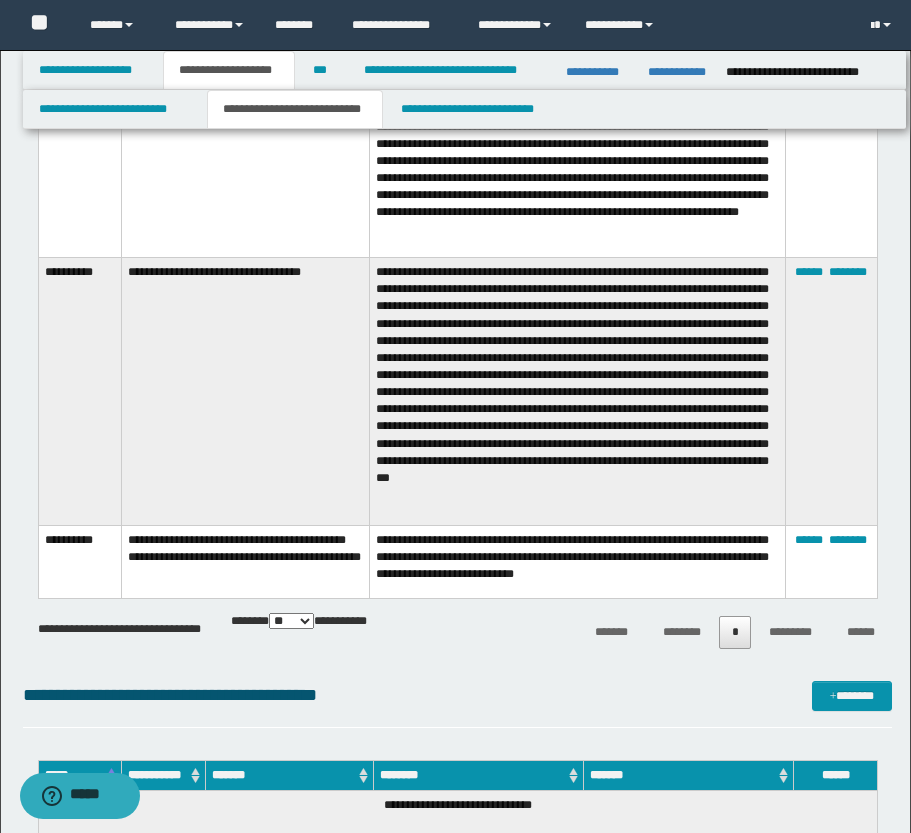 scroll, scrollTop: 14596, scrollLeft: 0, axis: vertical 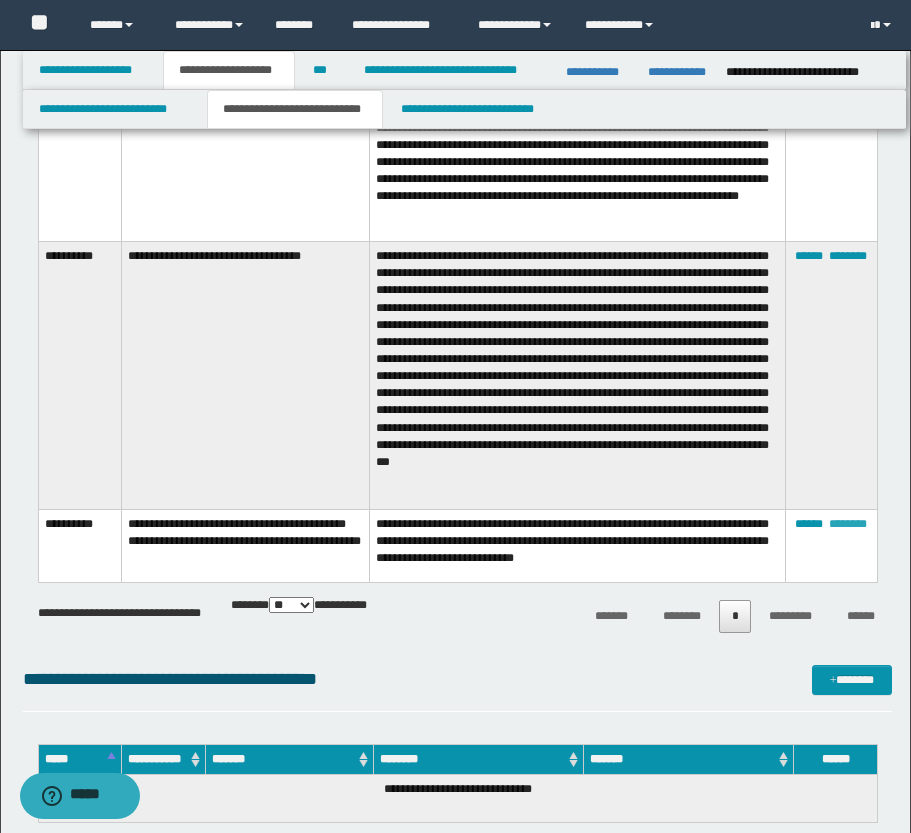 click on "********" at bounding box center [848, 524] 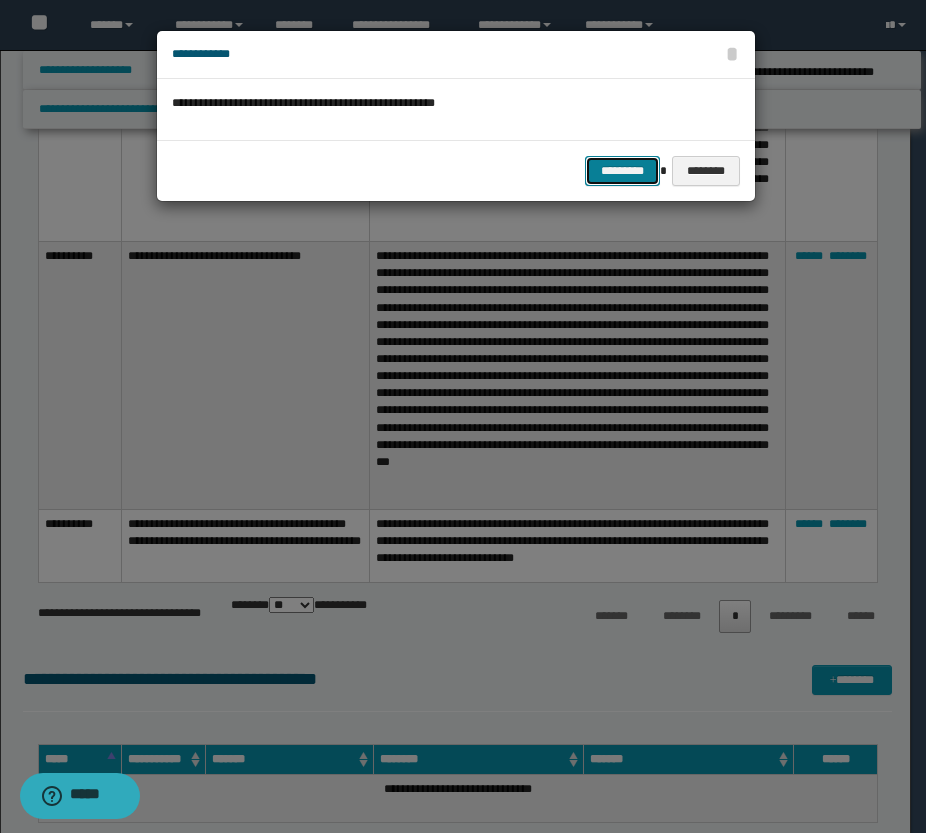click on "*********" at bounding box center [622, 171] 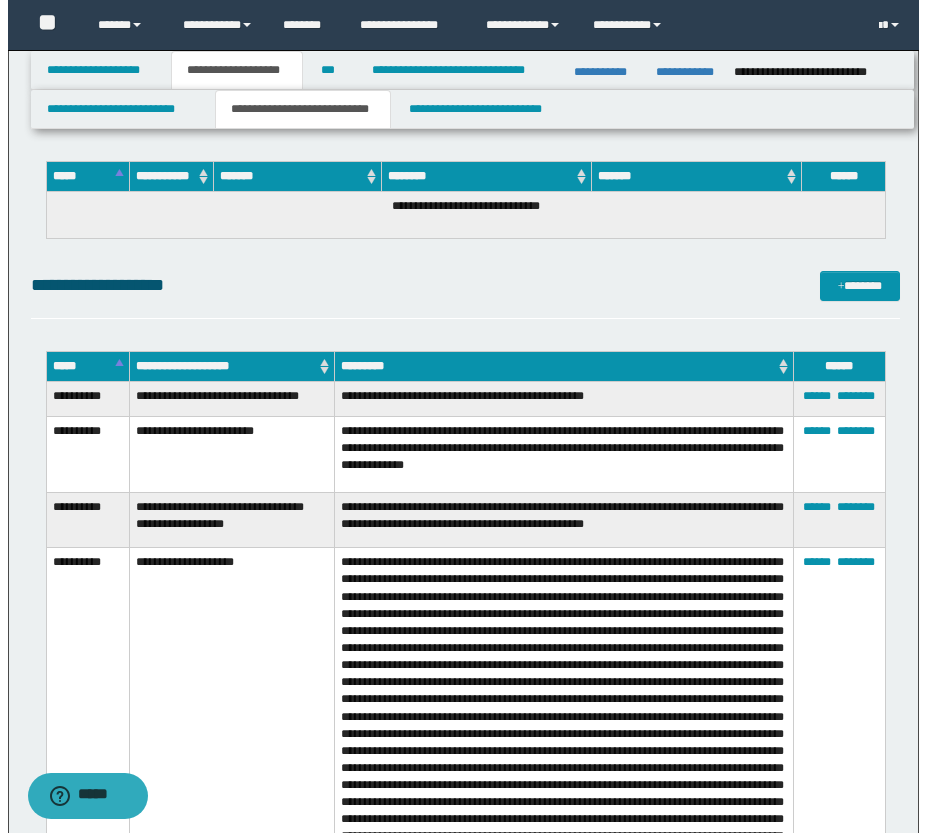 scroll, scrollTop: 15096, scrollLeft: 0, axis: vertical 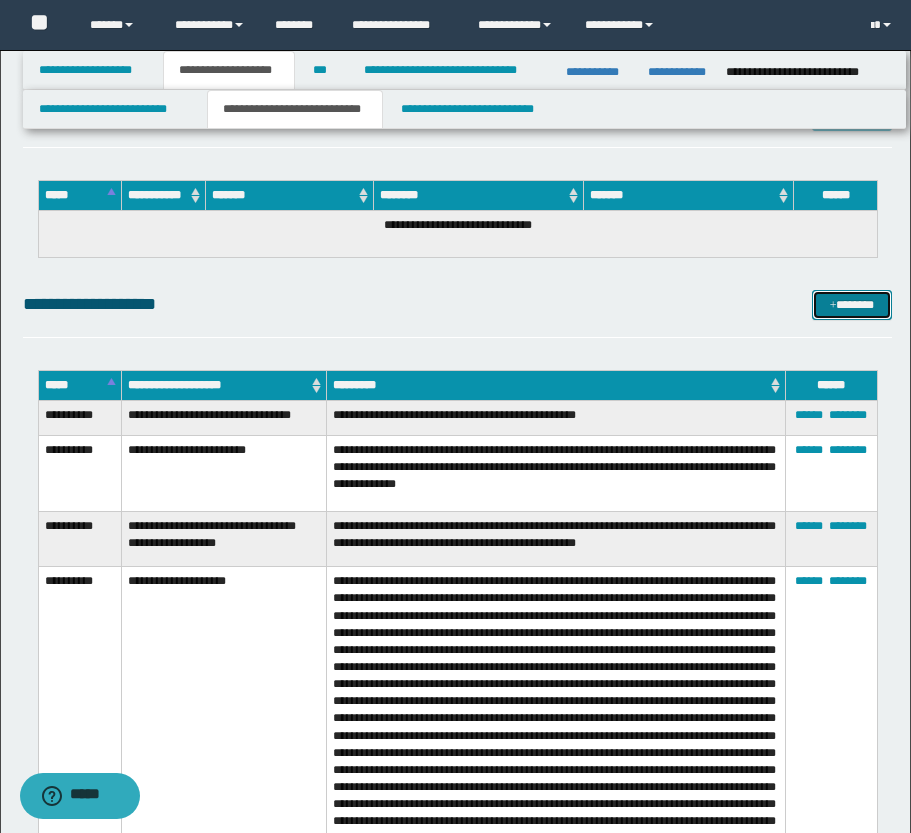 click at bounding box center (833, 306) 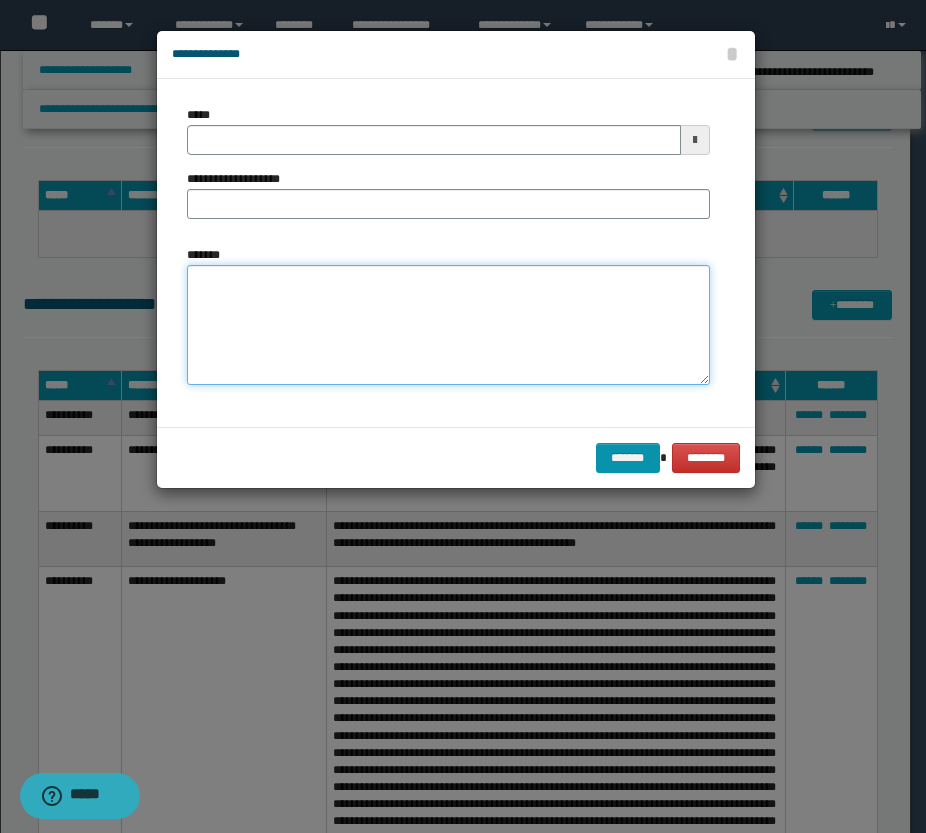 click on "*******" at bounding box center (448, 325) 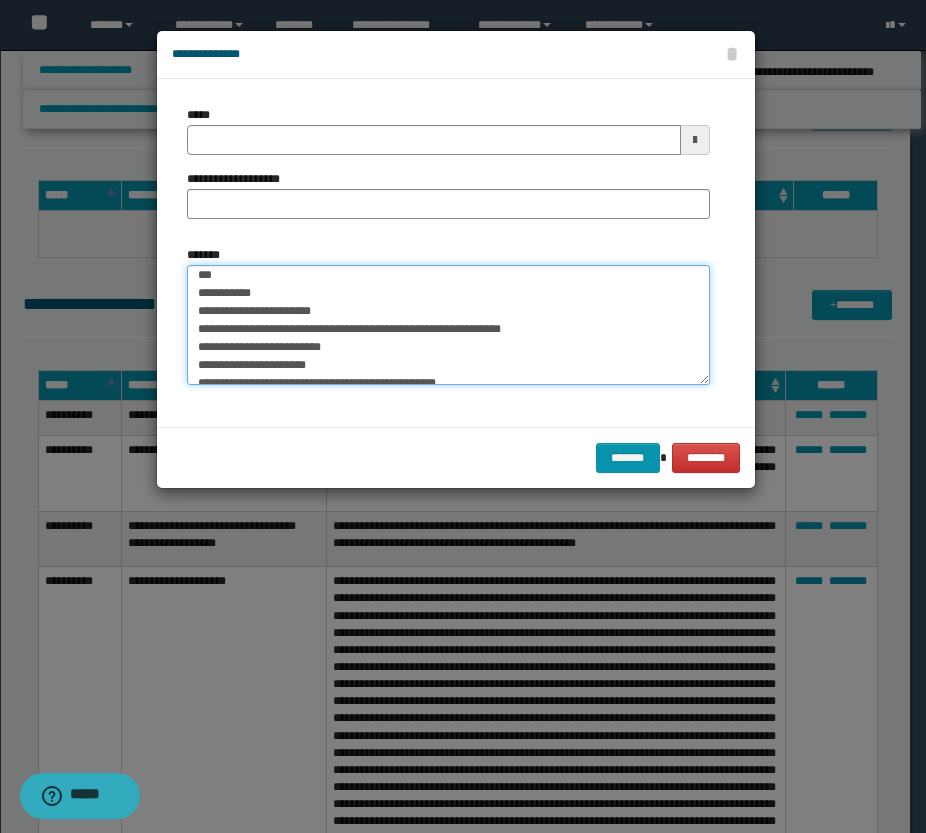 scroll, scrollTop: 0, scrollLeft: 0, axis: both 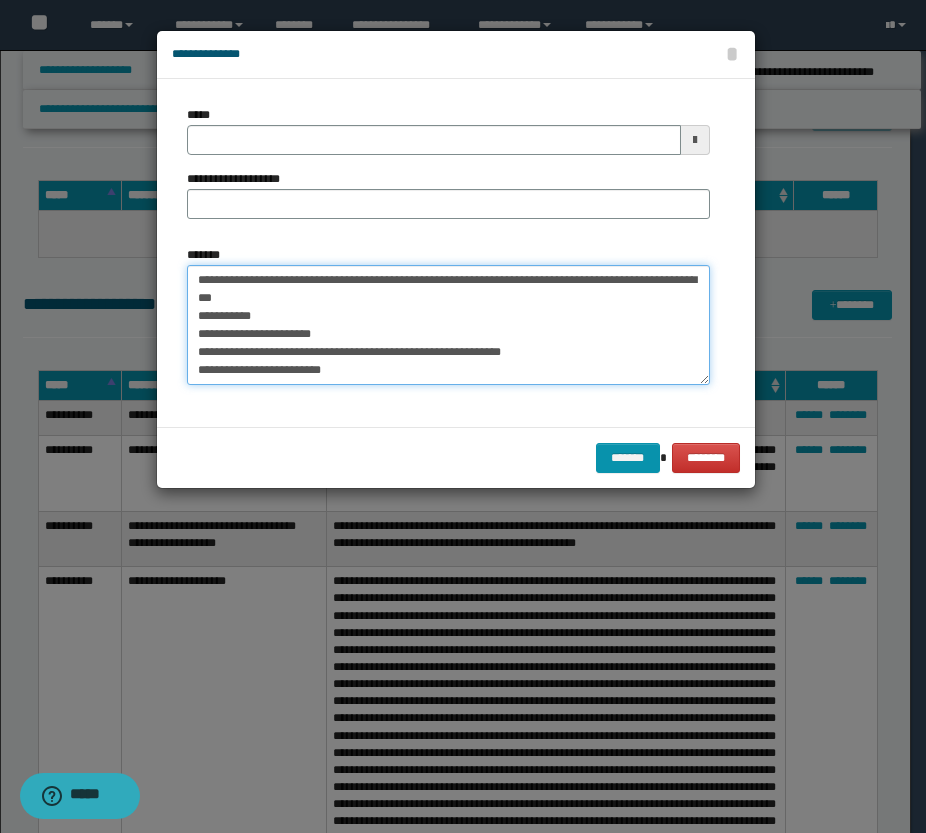 drag, startPoint x: 351, startPoint y: 301, endPoint x: 185, endPoint y: 258, distance: 171.47887 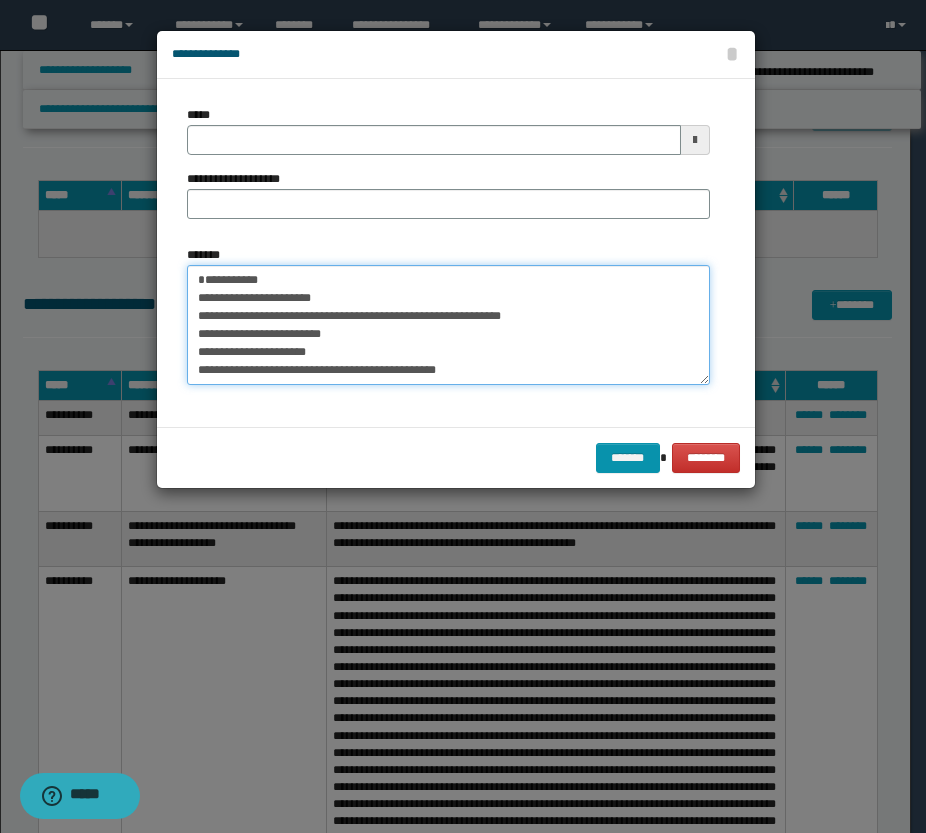 type on "**********" 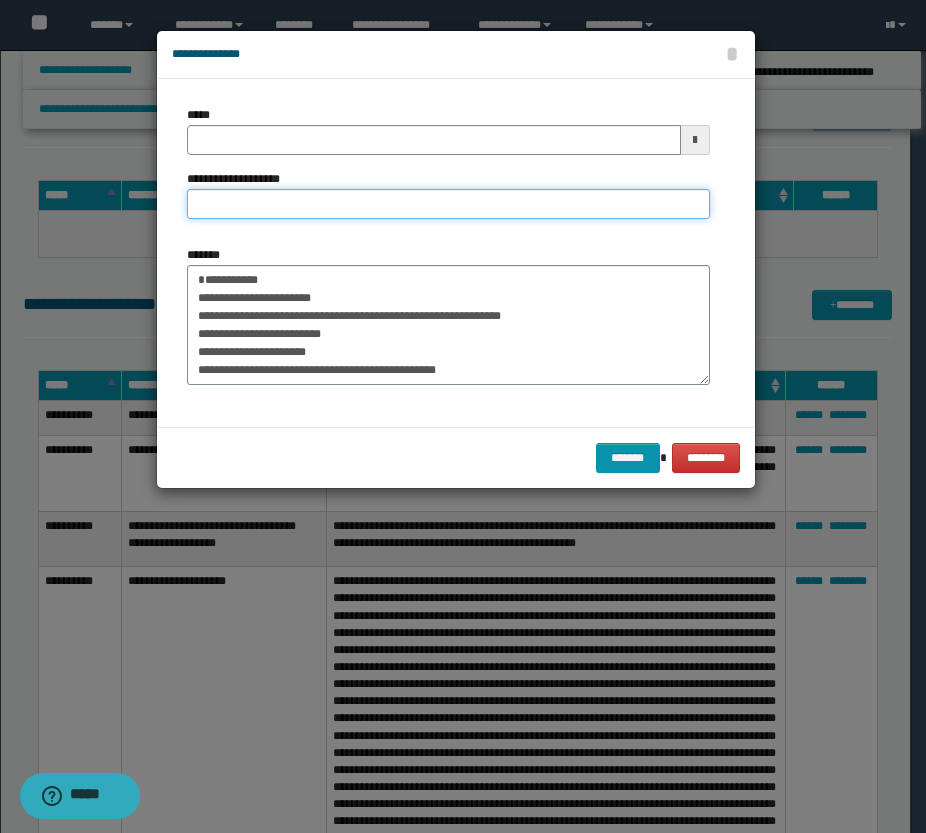 click on "**********" at bounding box center [448, 204] 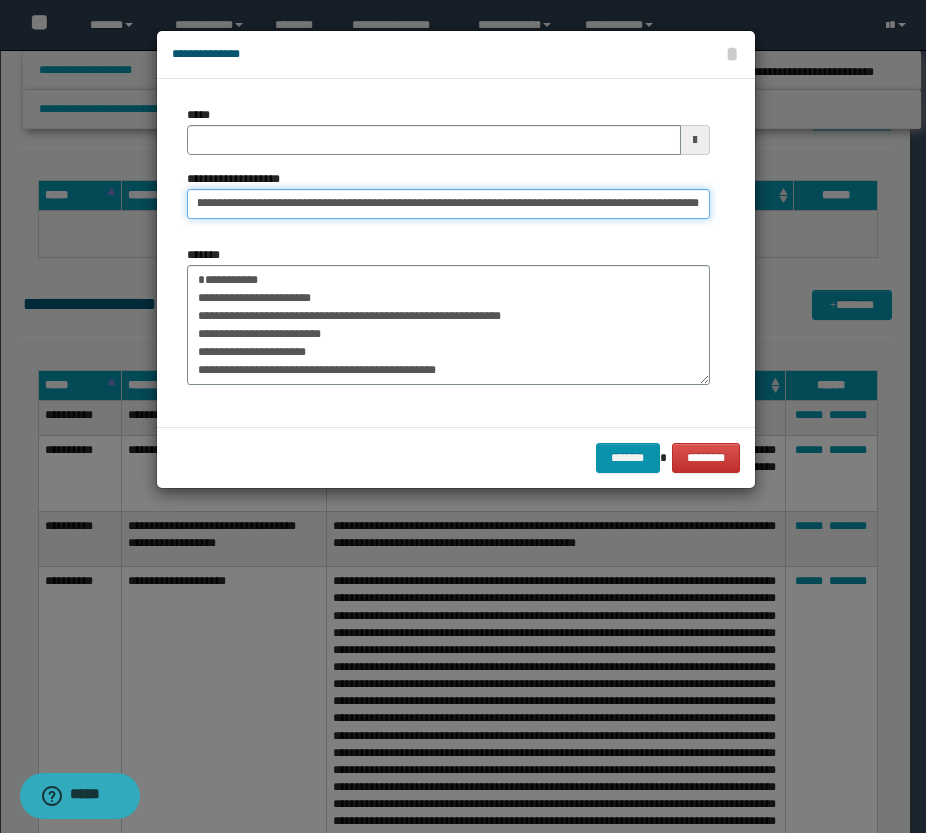 scroll, scrollTop: 0, scrollLeft: 0, axis: both 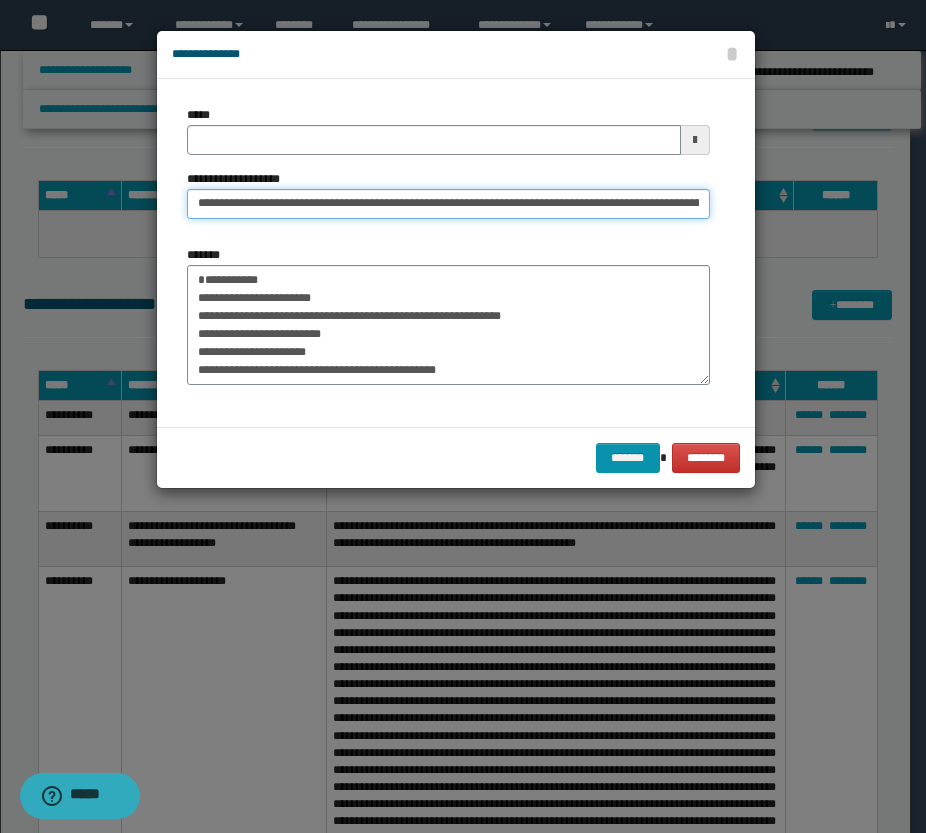 drag, startPoint x: 261, startPoint y: 202, endPoint x: 155, endPoint y: 192, distance: 106.47065 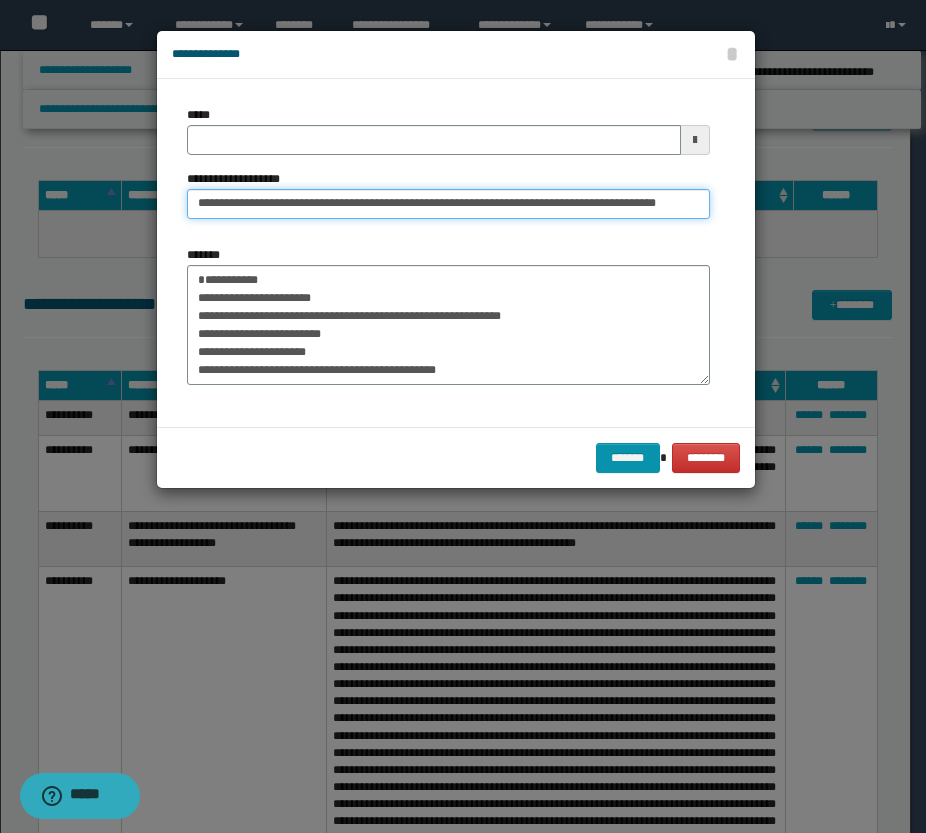 type 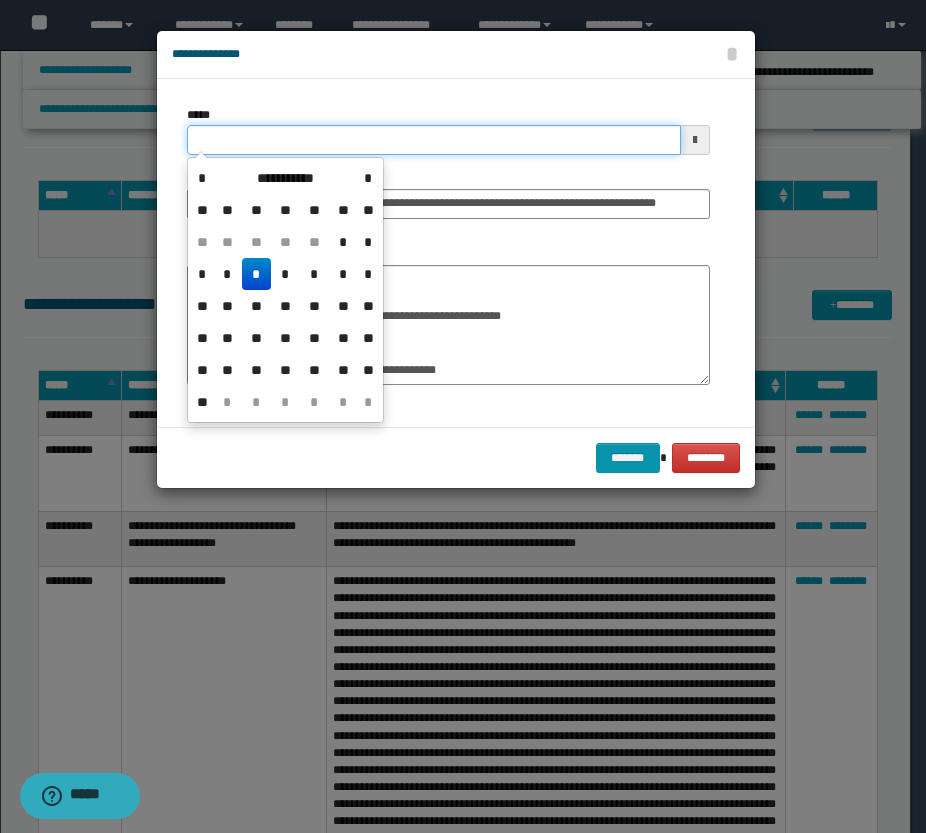 click on "*****" at bounding box center (434, 140) 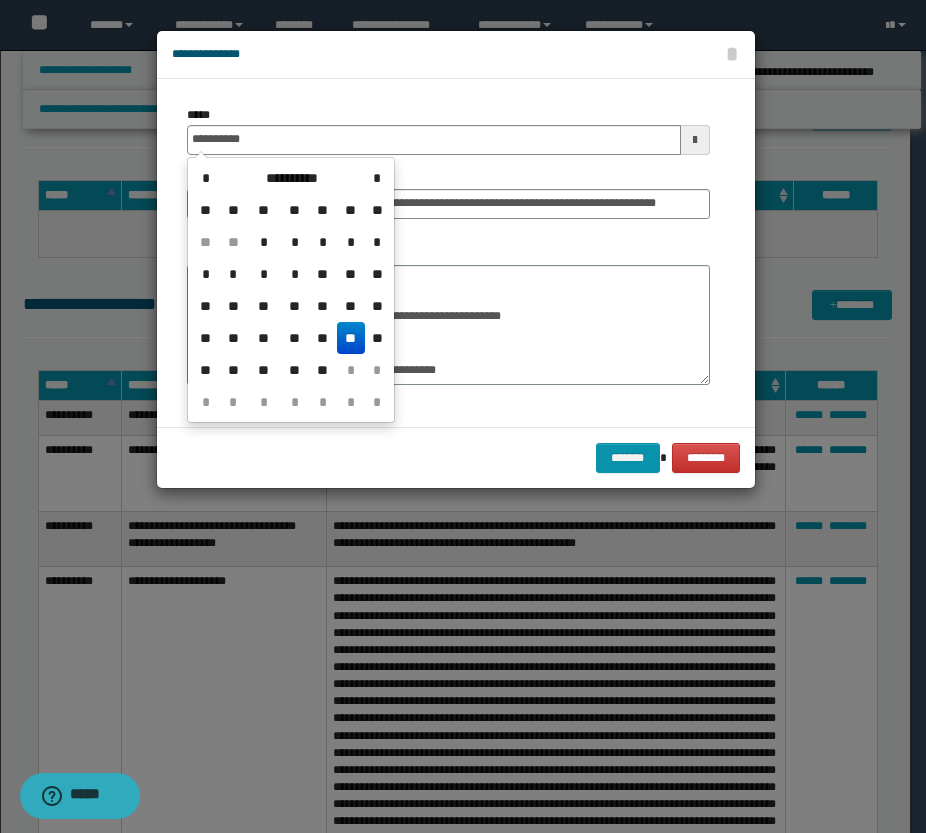 click on "**" at bounding box center [351, 338] 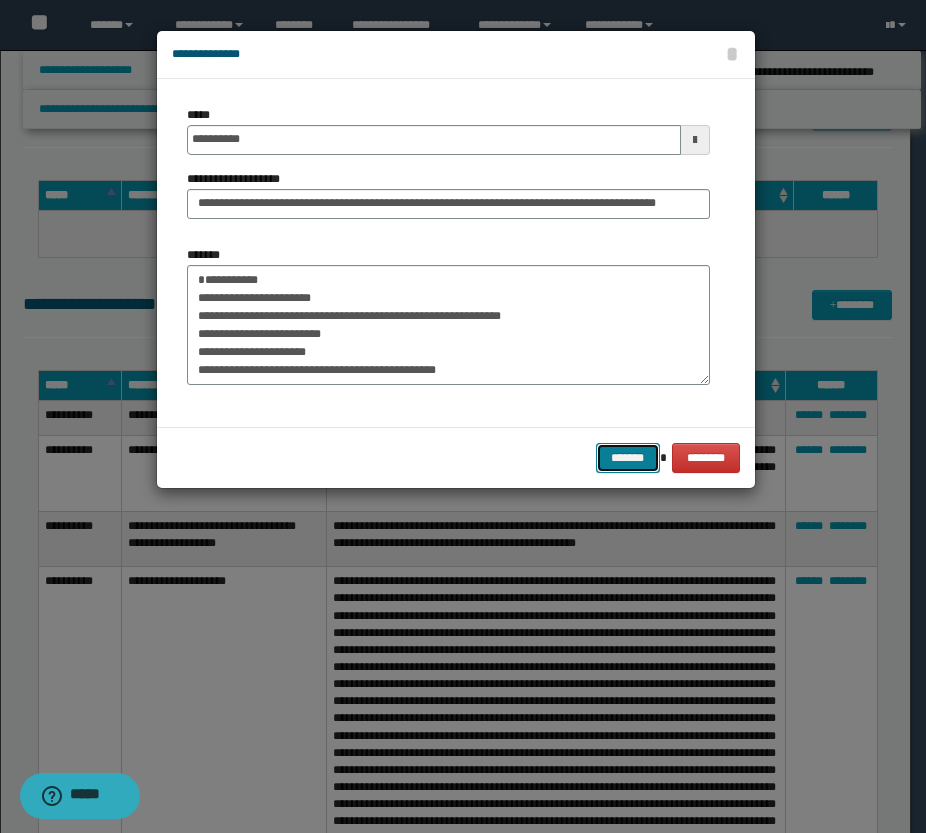 click on "*******" at bounding box center [628, 458] 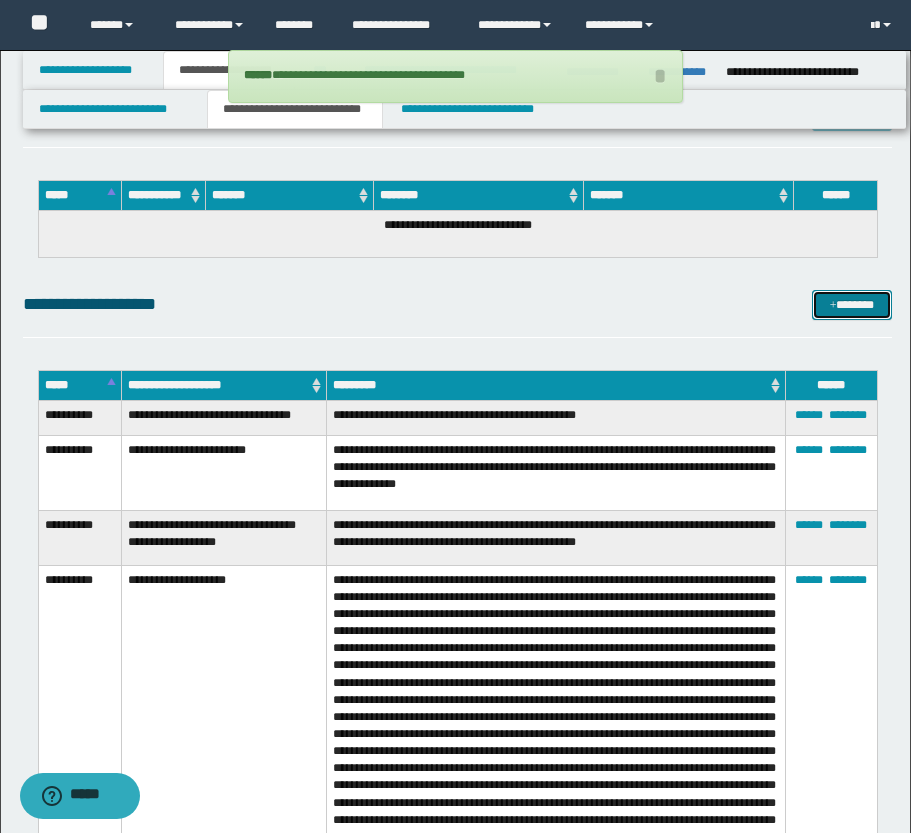 click at bounding box center (833, 306) 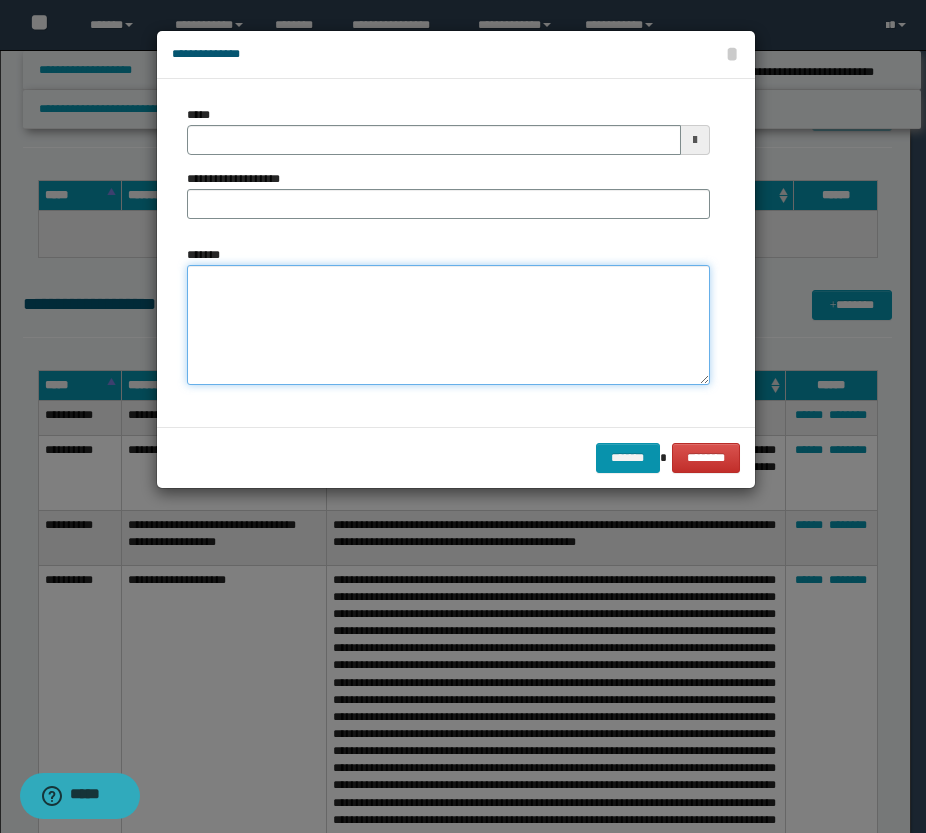click on "*******" at bounding box center (448, 325) 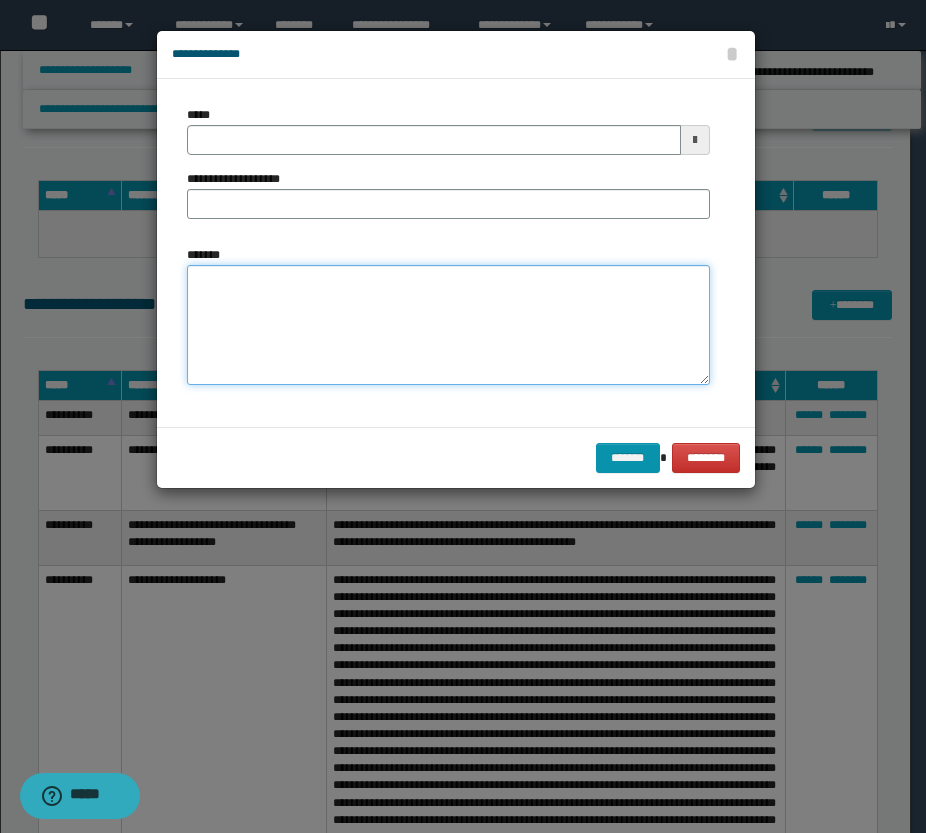 paste on "**********" 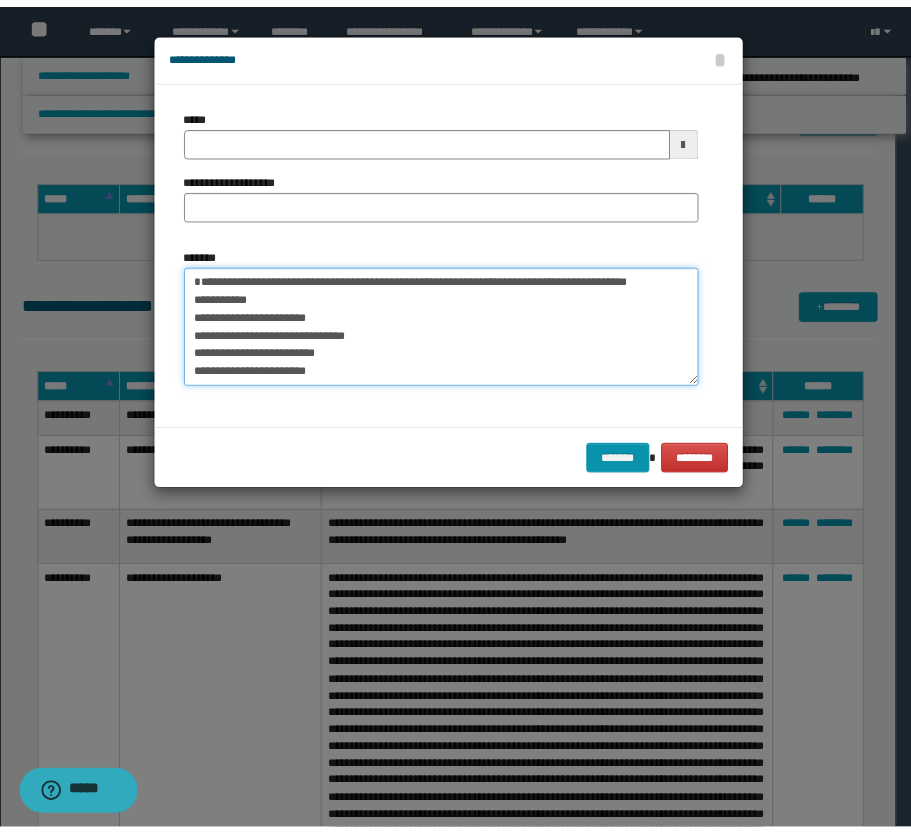 scroll, scrollTop: 0, scrollLeft: 0, axis: both 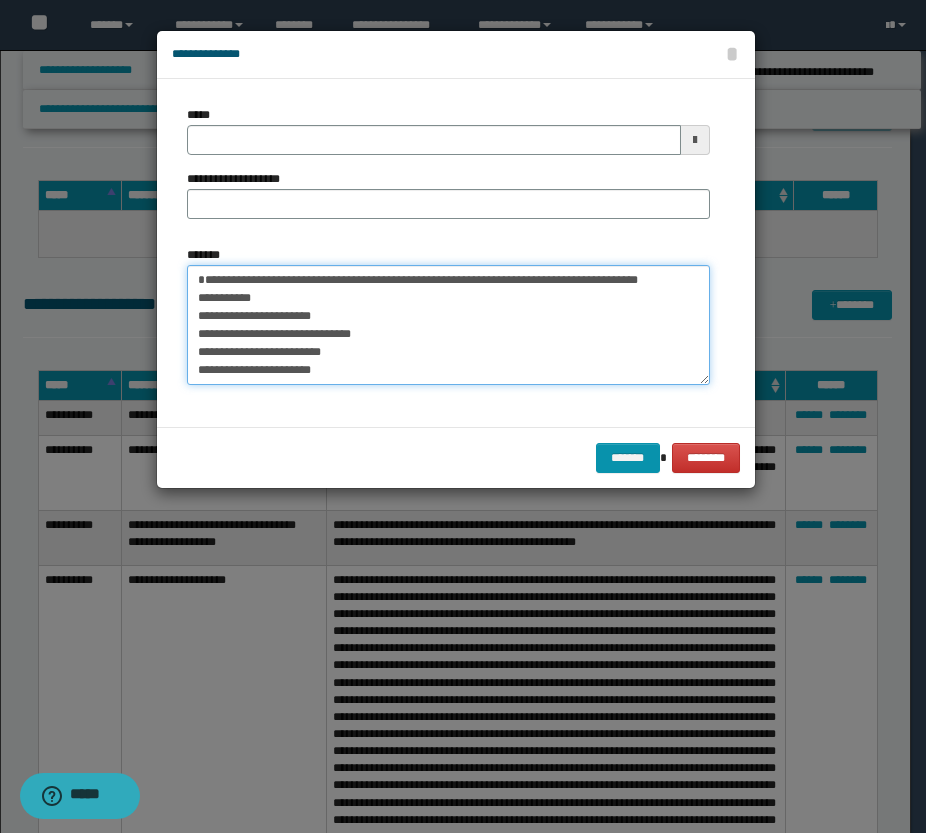 drag, startPoint x: 667, startPoint y: 297, endPoint x: 170, endPoint y: 296, distance: 497.001 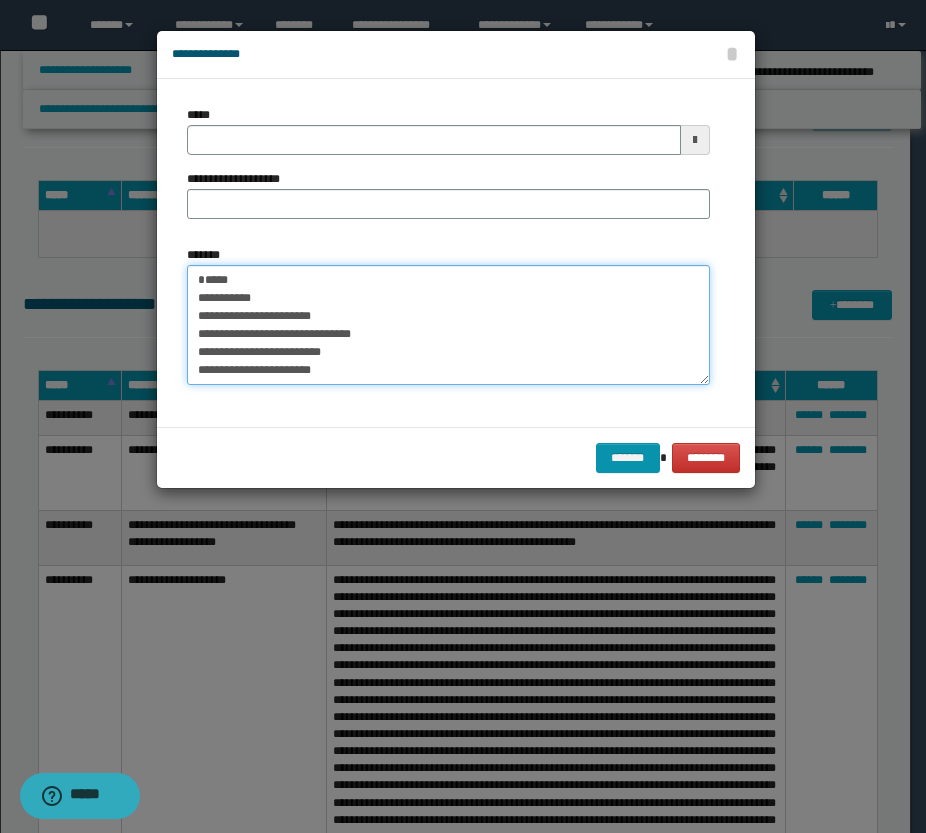 type on "**********" 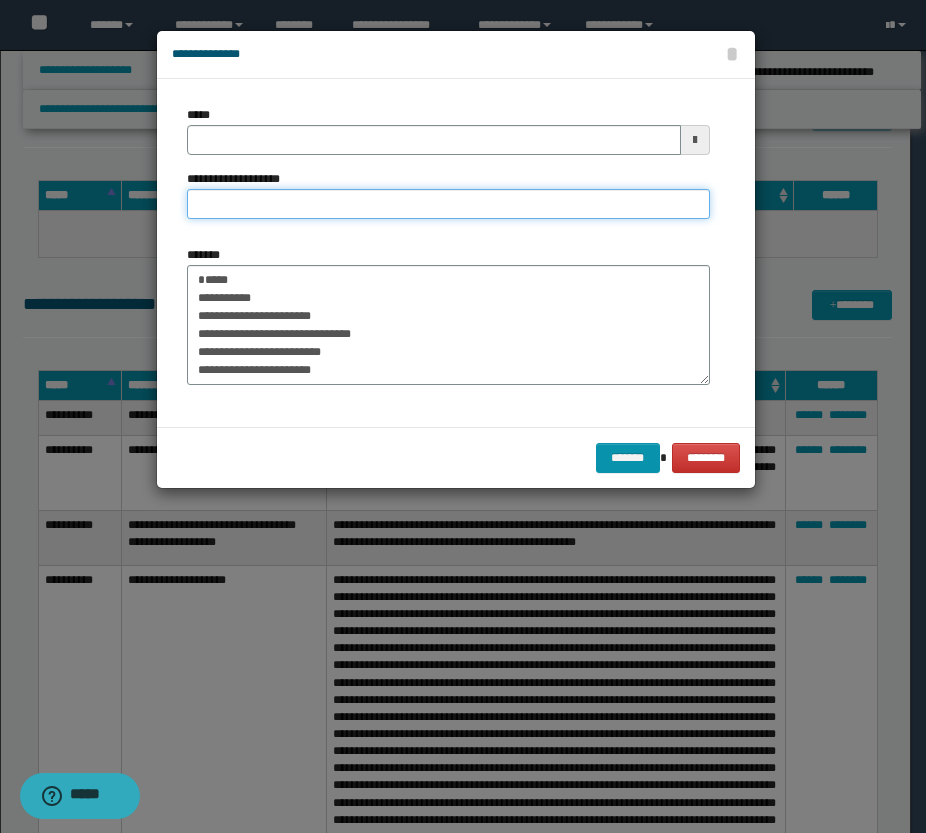 click on "**********" at bounding box center (448, 204) 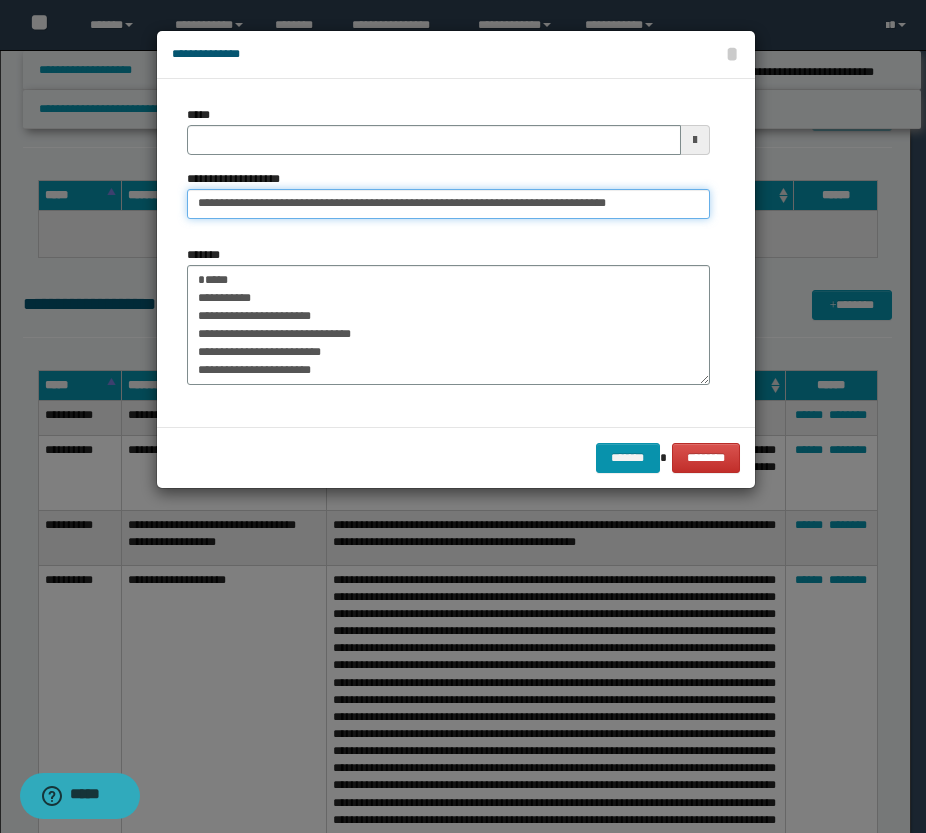 drag, startPoint x: 267, startPoint y: 201, endPoint x: 196, endPoint y: 201, distance: 71 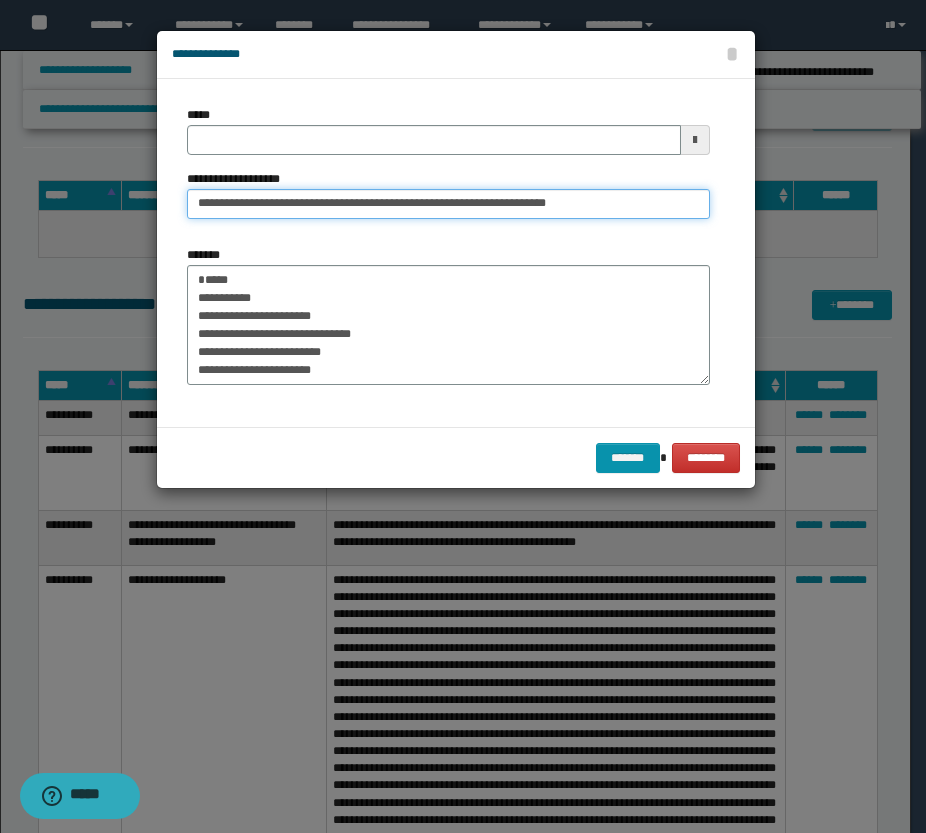 type 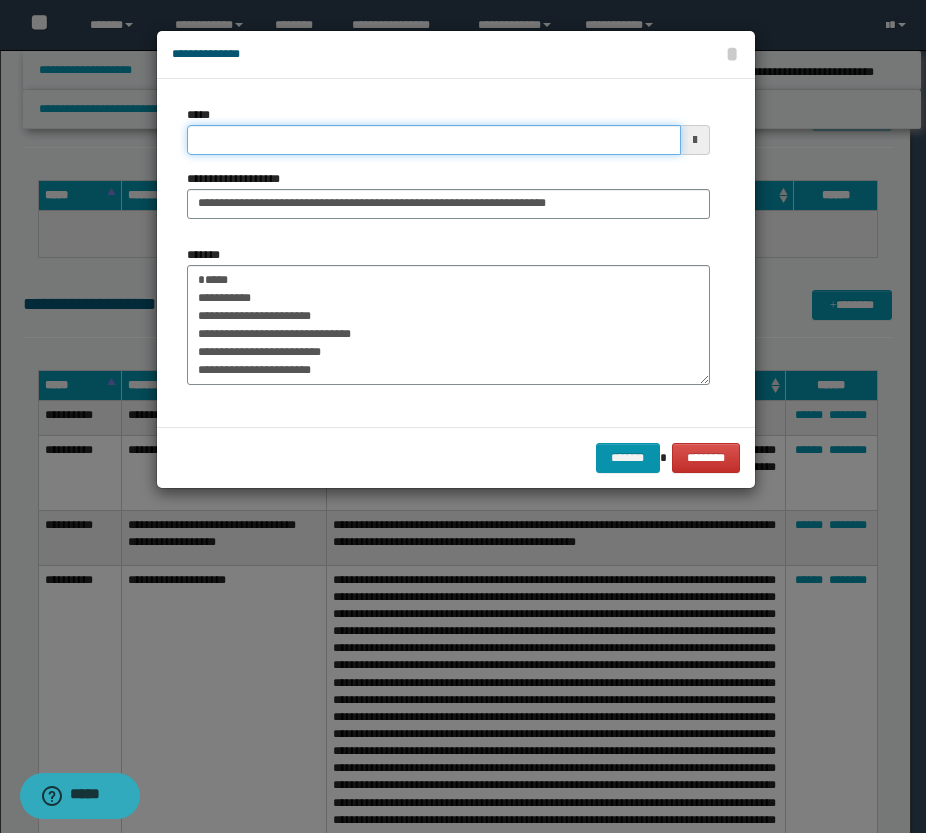 click on "*****" at bounding box center (434, 140) 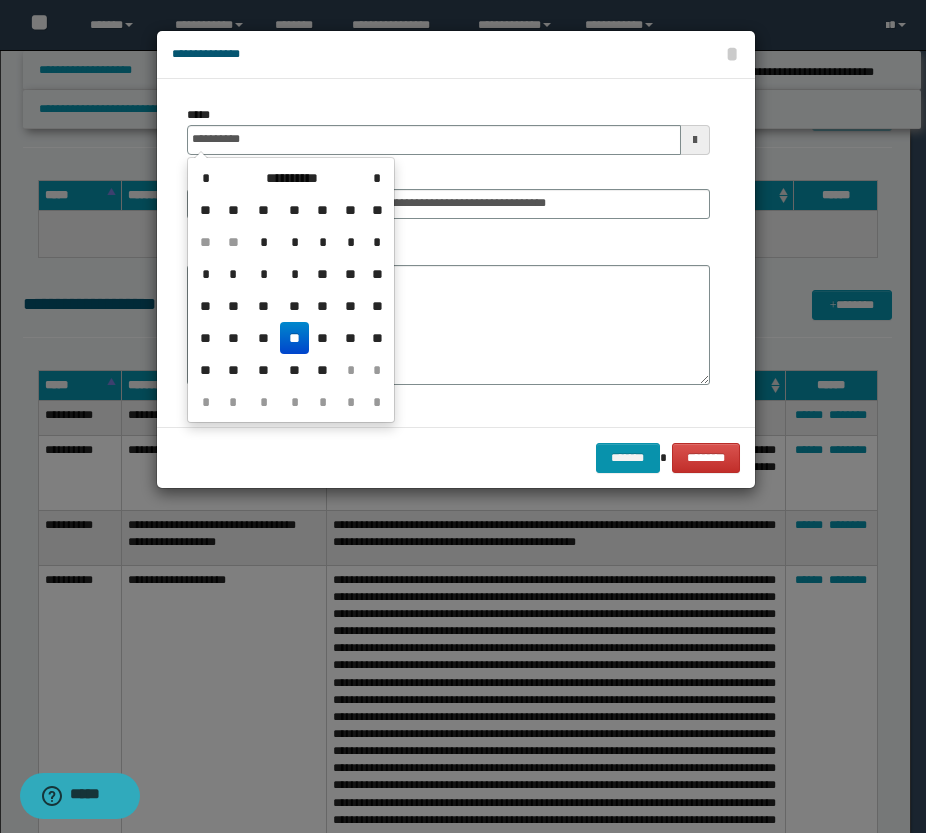 click on "**" at bounding box center [294, 338] 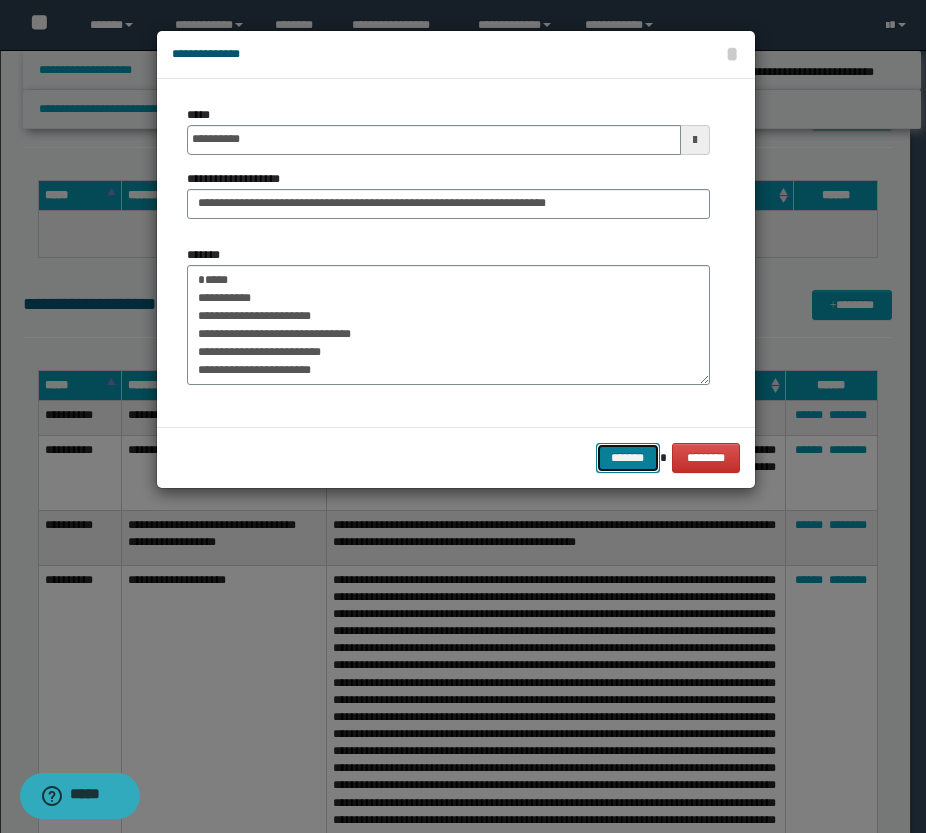 click on "*******" at bounding box center (628, 458) 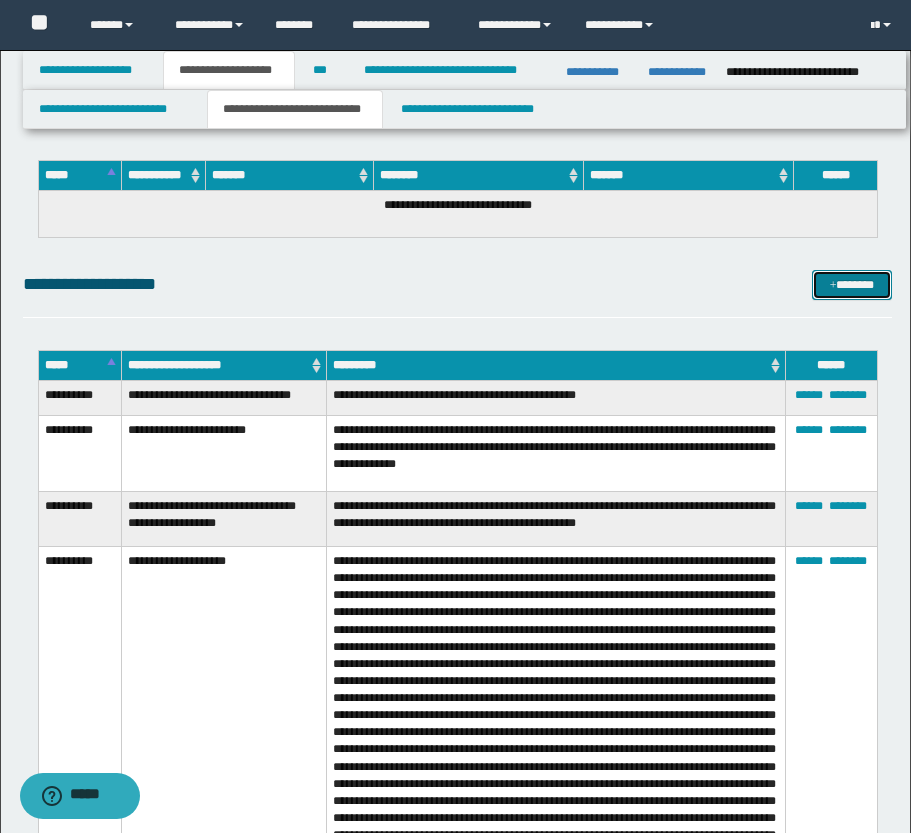 scroll, scrollTop: 14896, scrollLeft: 0, axis: vertical 